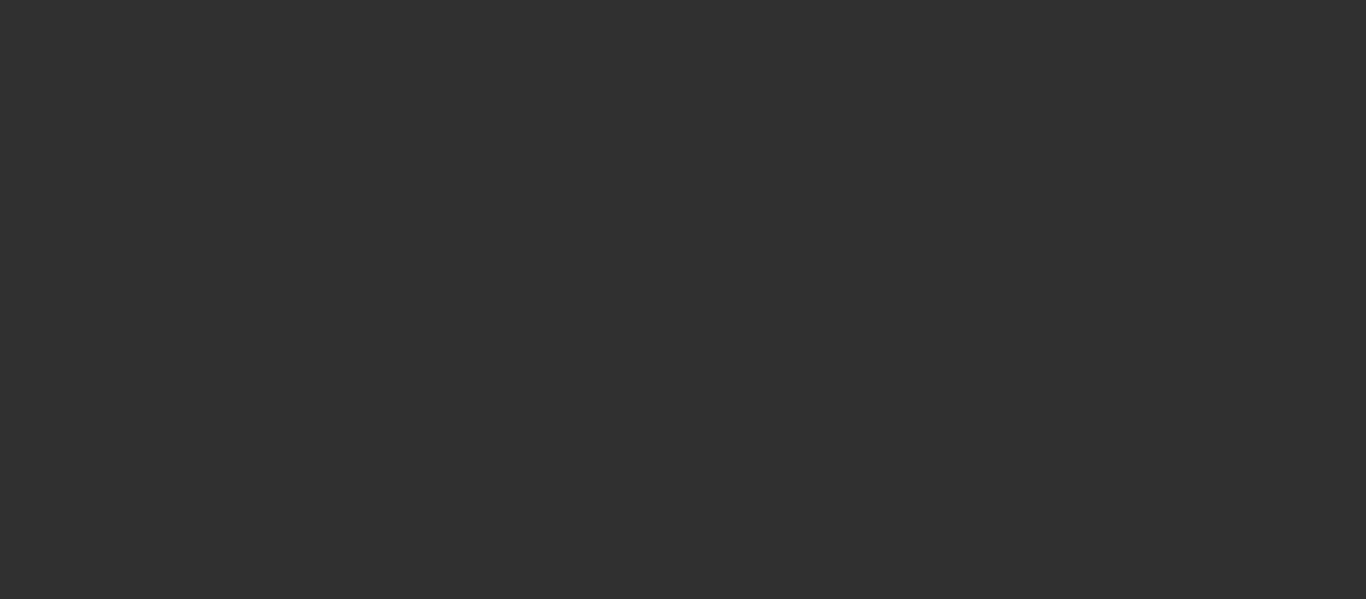 scroll, scrollTop: 0, scrollLeft: 0, axis: both 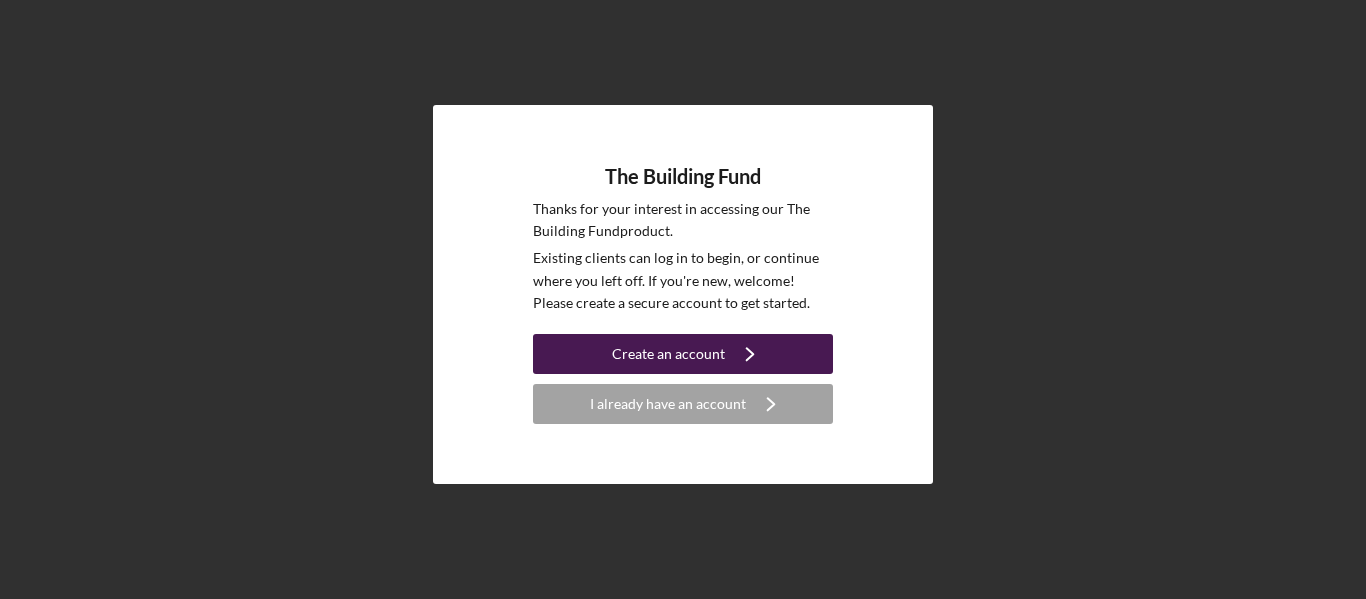 click on "Create an account" at bounding box center [668, 354] 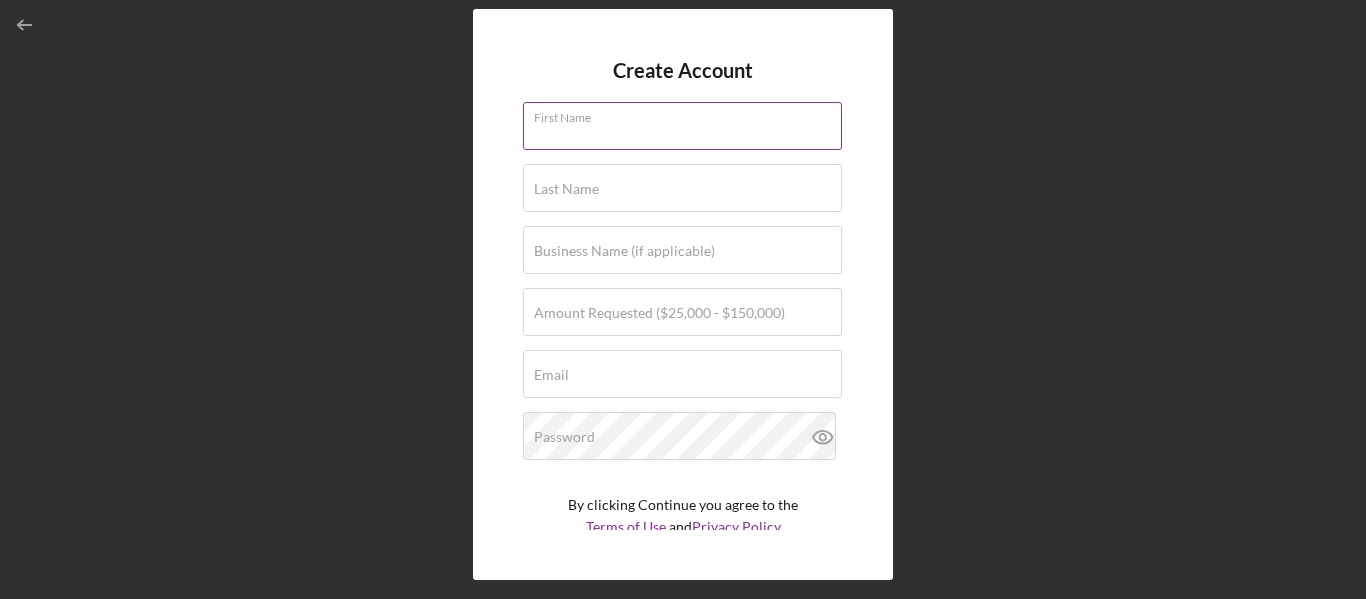 click on "First Name" at bounding box center (682, 126) 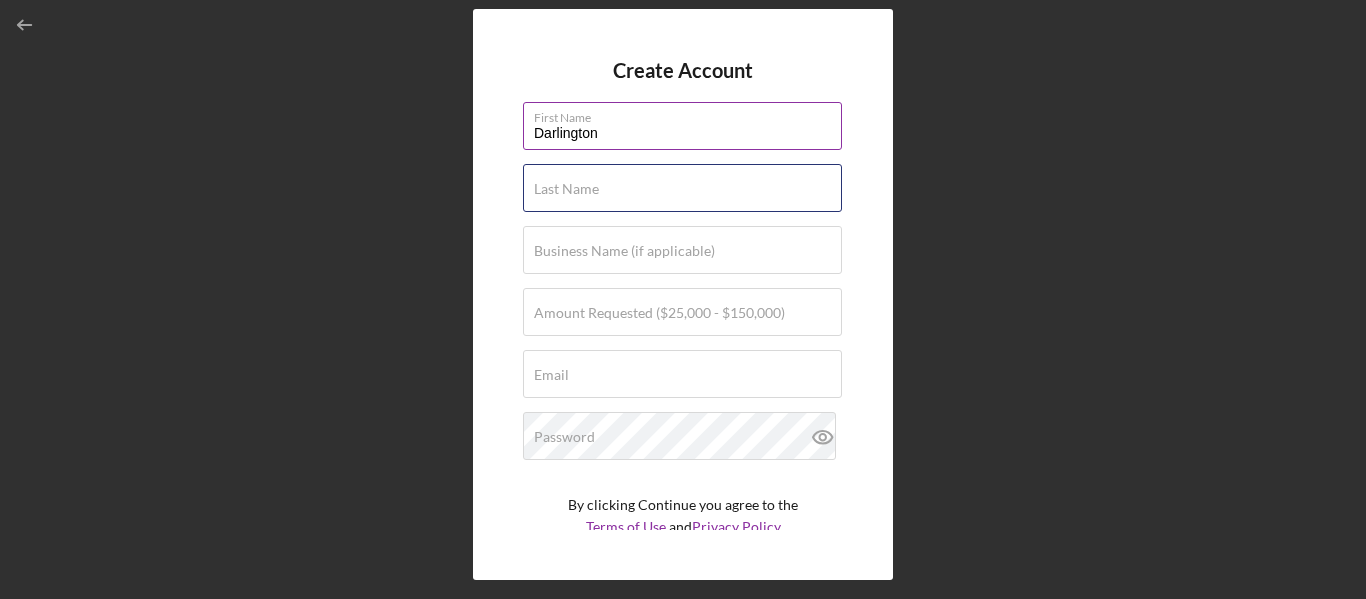 type on "[PERSON_NAME]" 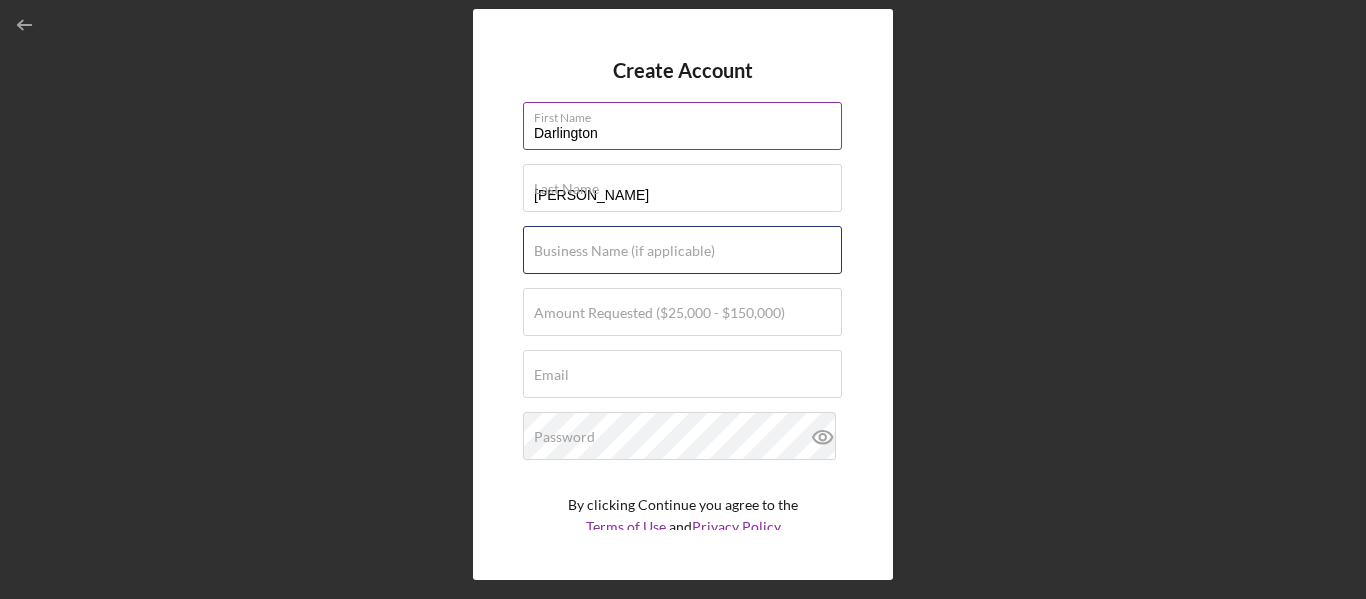 type on "WinsmithLLC" 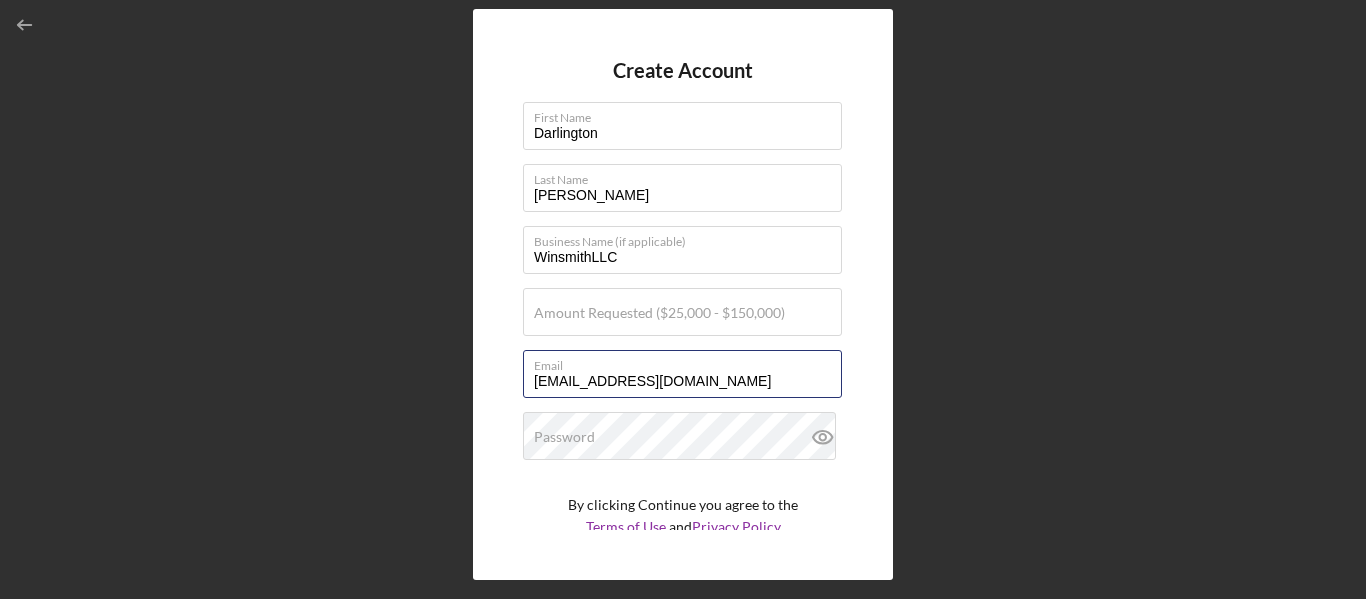 drag, startPoint x: 701, startPoint y: 380, endPoint x: 459, endPoint y: 386, distance: 242.07437 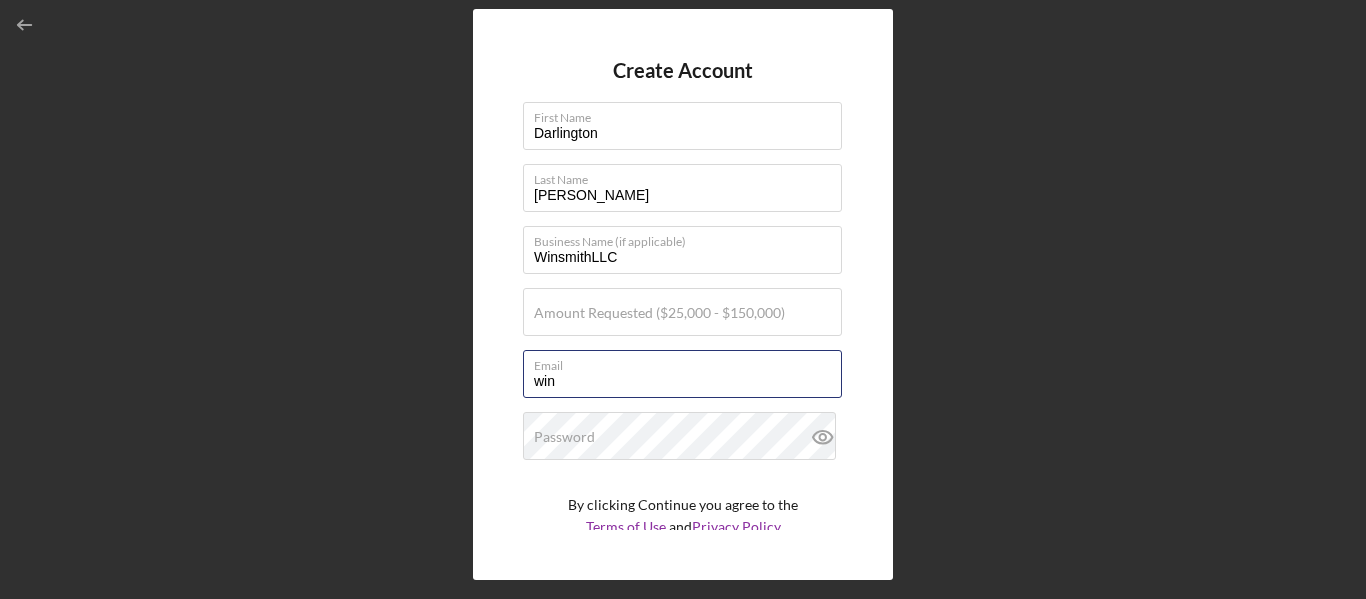 type on "[EMAIL_ADDRESS][DOMAIN_NAME]" 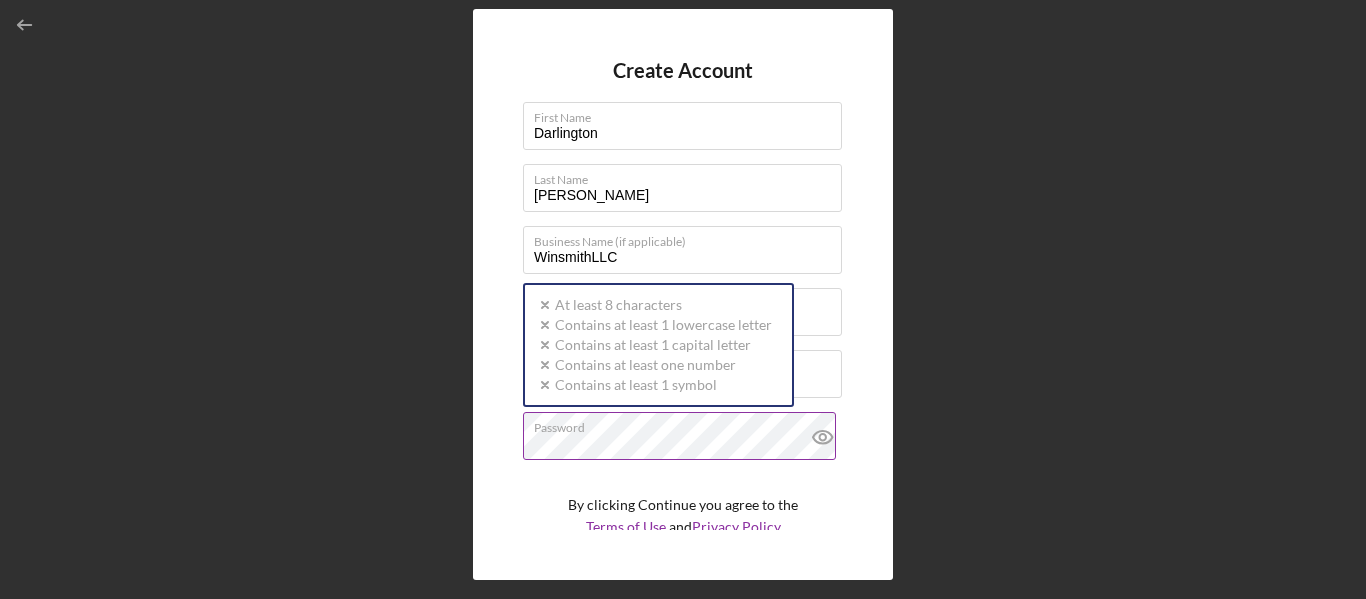 click on "Password Icon/icon-validation-no At least 8 characters Icon/icon-validation-no Contains at least 1 lowercase letter Icon/icon-validation-no Contains at least 1 capital letter Icon/icon-validation-no Contains at least one number Icon/icon-validation-no Contains at least 1 symbol" at bounding box center (683, 437) 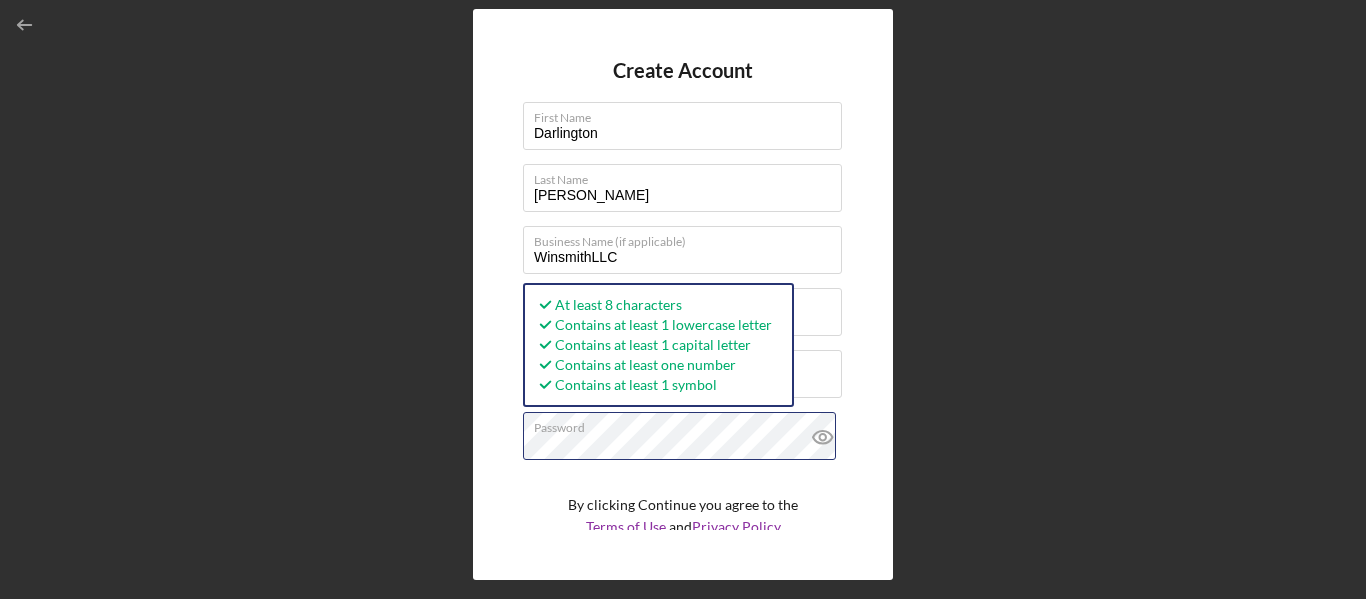 scroll, scrollTop: 69, scrollLeft: 0, axis: vertical 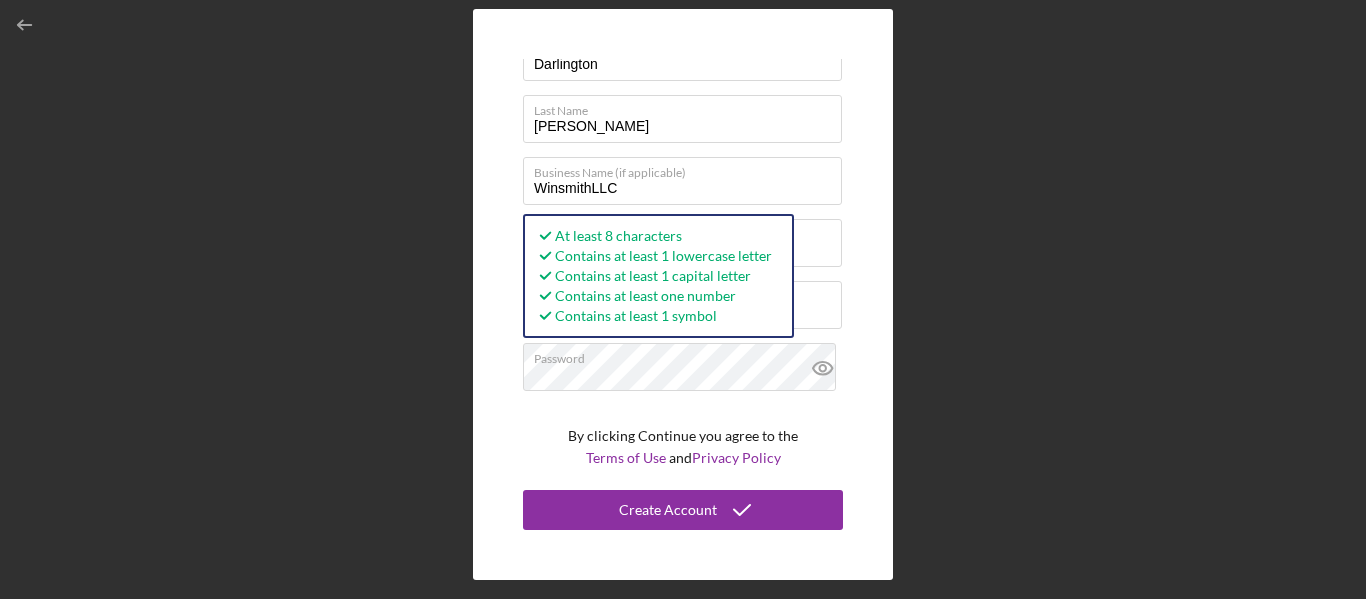 click on "Create Account First Name [PERSON_NAME] Last Name [PERSON_NAME] Business Name (if applicable) WinsmithLLC Amount Requested ($25,000 - $150,000) Email [EMAIL_ADDRESS][DOMAIN_NAME] Password At least 8 characters Contains at least 1 lowercase letter Contains at least 1 capital letter Contains at least one number Contains at least 1 symbol By clicking Continue you agree to the  Terms of Use   and  Privacy Policy Create Account" at bounding box center [683, 294] 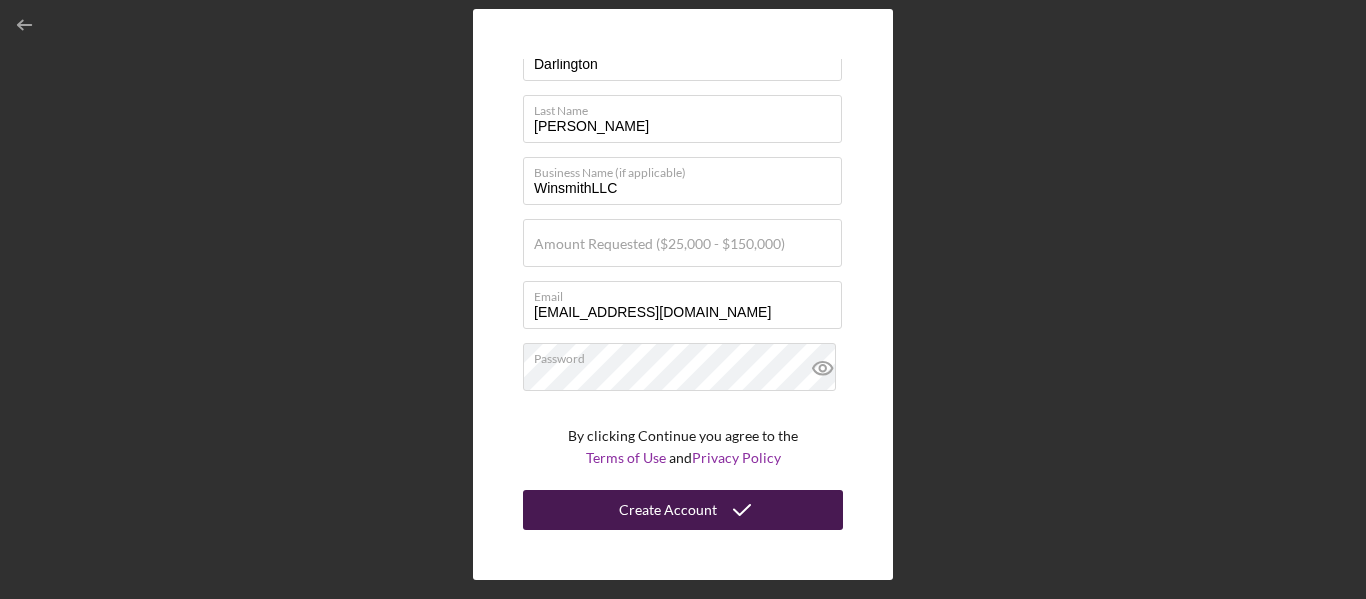click 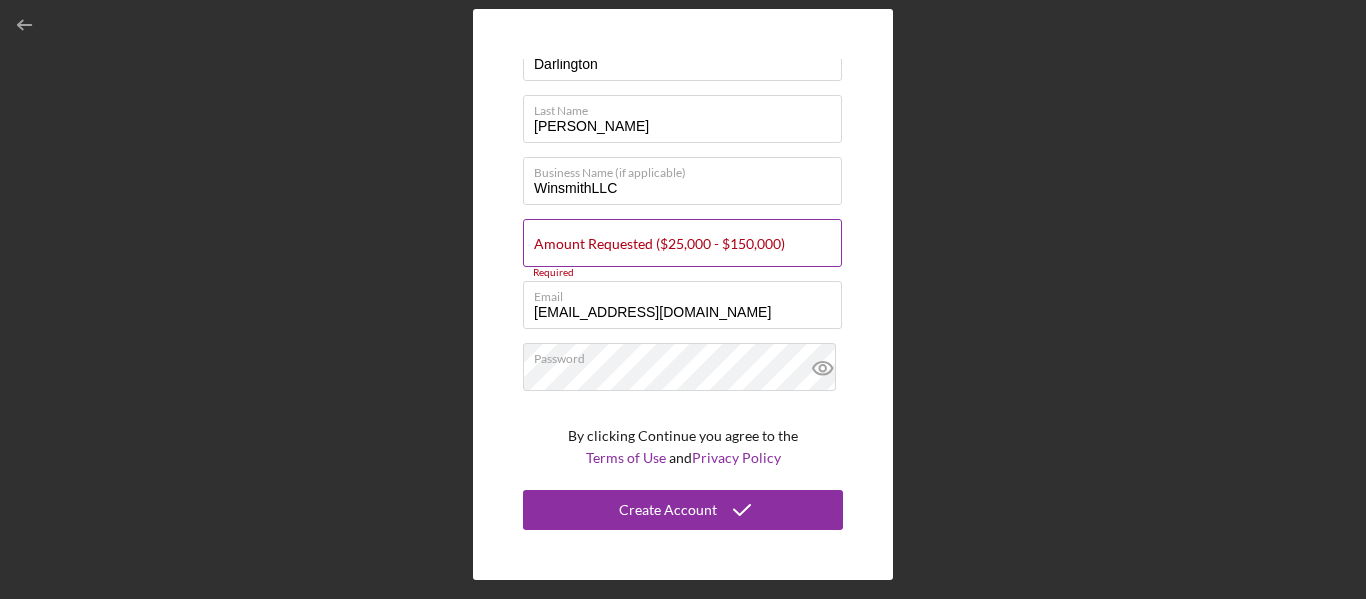 click on "Amount Requested ($25,000 - $150,000)" at bounding box center (659, 244) 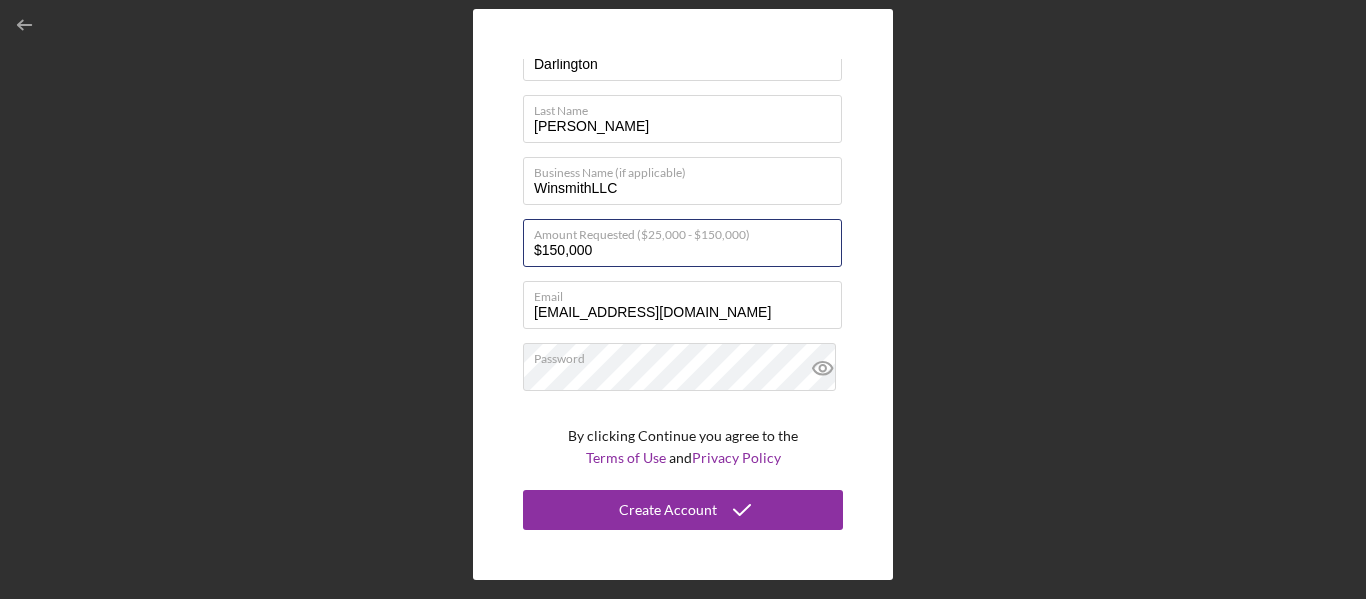 type on "$150,000" 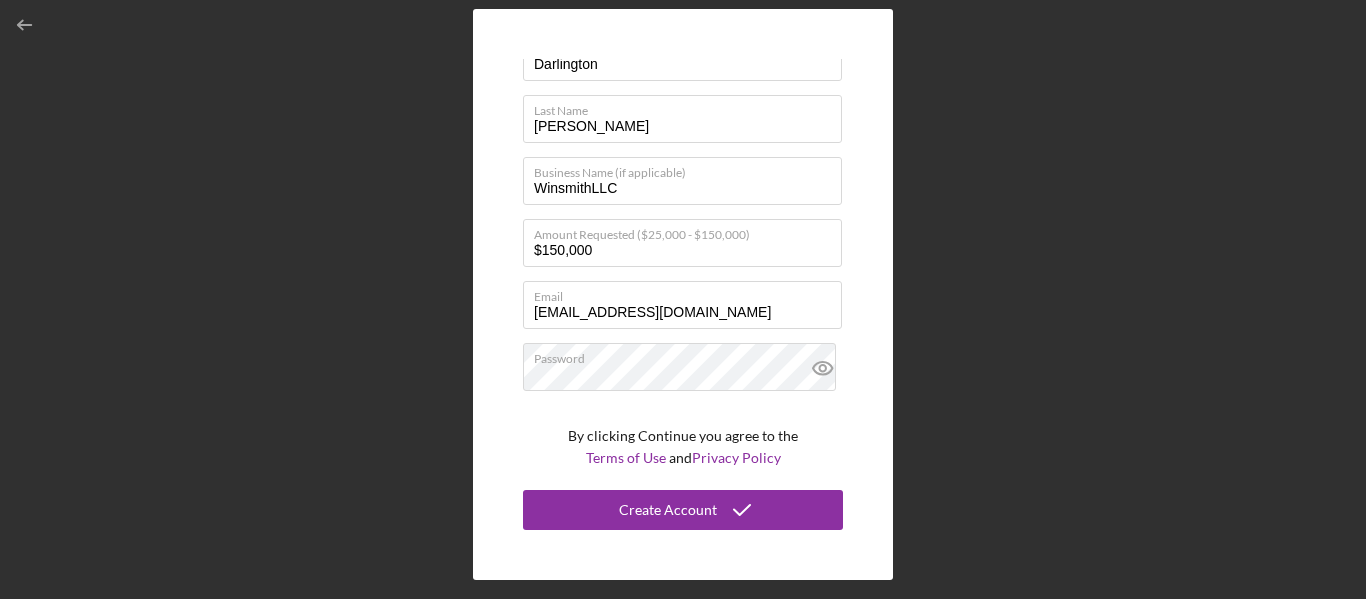 click on "Create Account First Name [PERSON_NAME] Last Name [PERSON_NAME] Business Name (if applicable) WinsmithLLC Amount Requested ($25,000 - $150,000) $150,000 Email [EMAIL_ADDRESS][DOMAIN_NAME] Password By clicking Continue you agree to the  Terms of Use   and  Privacy Policy Create Account" at bounding box center (683, 294) 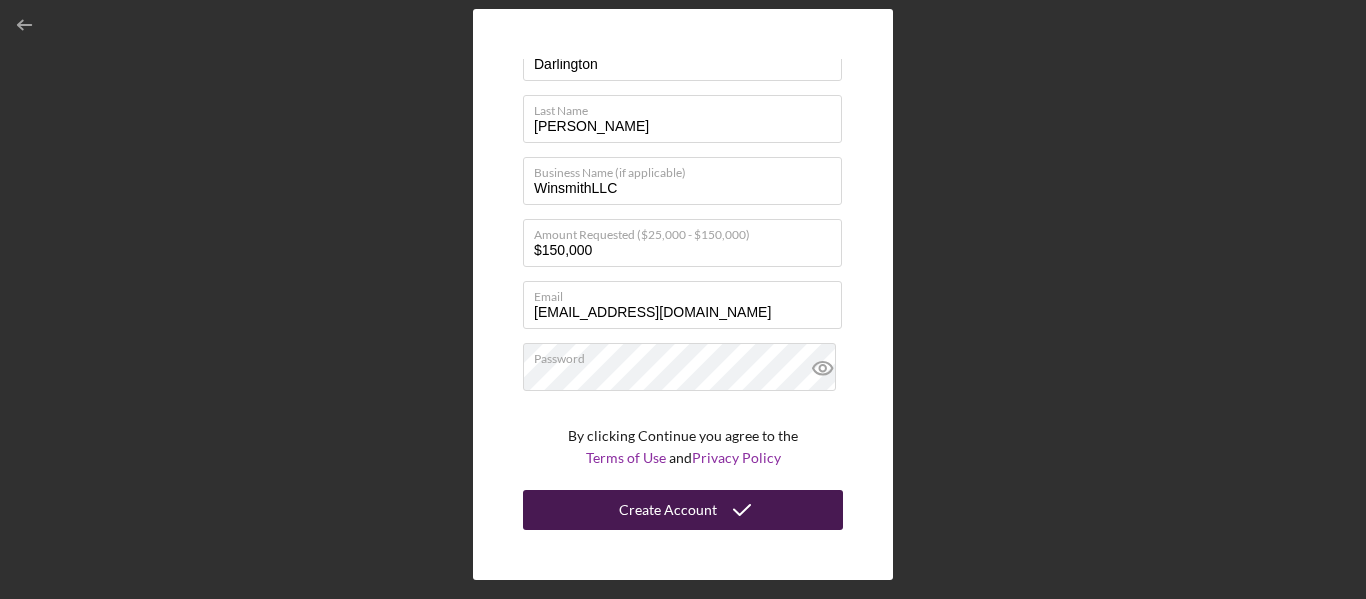 click on "Create Account" at bounding box center (668, 510) 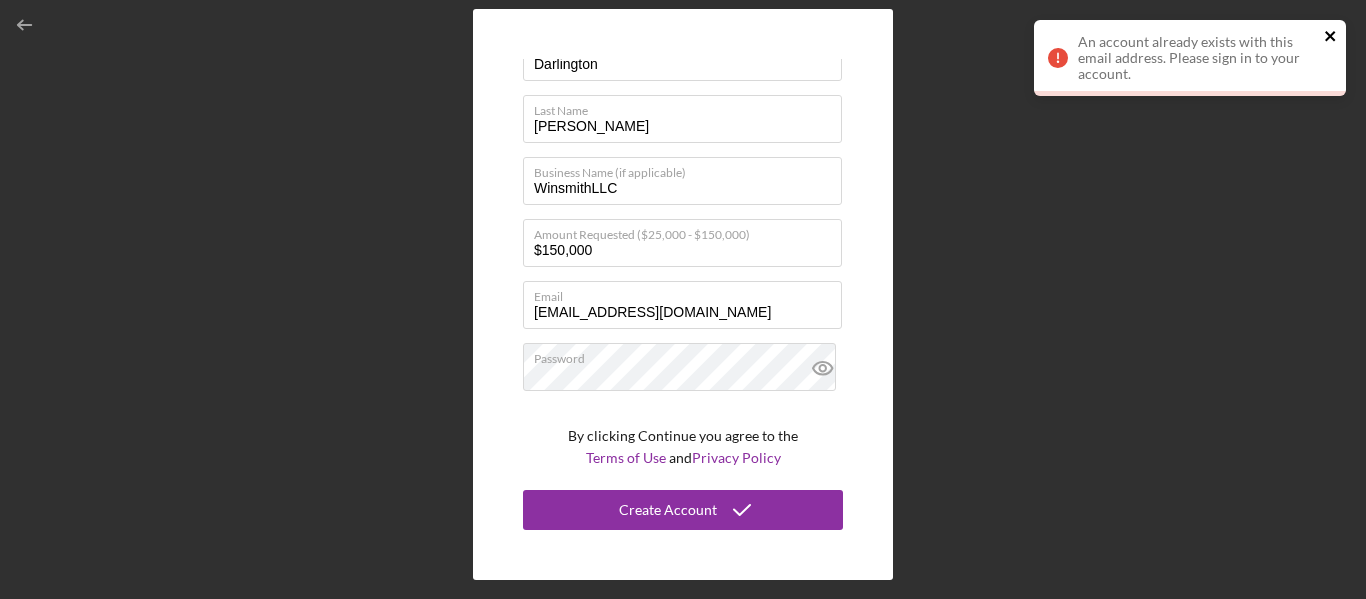 click 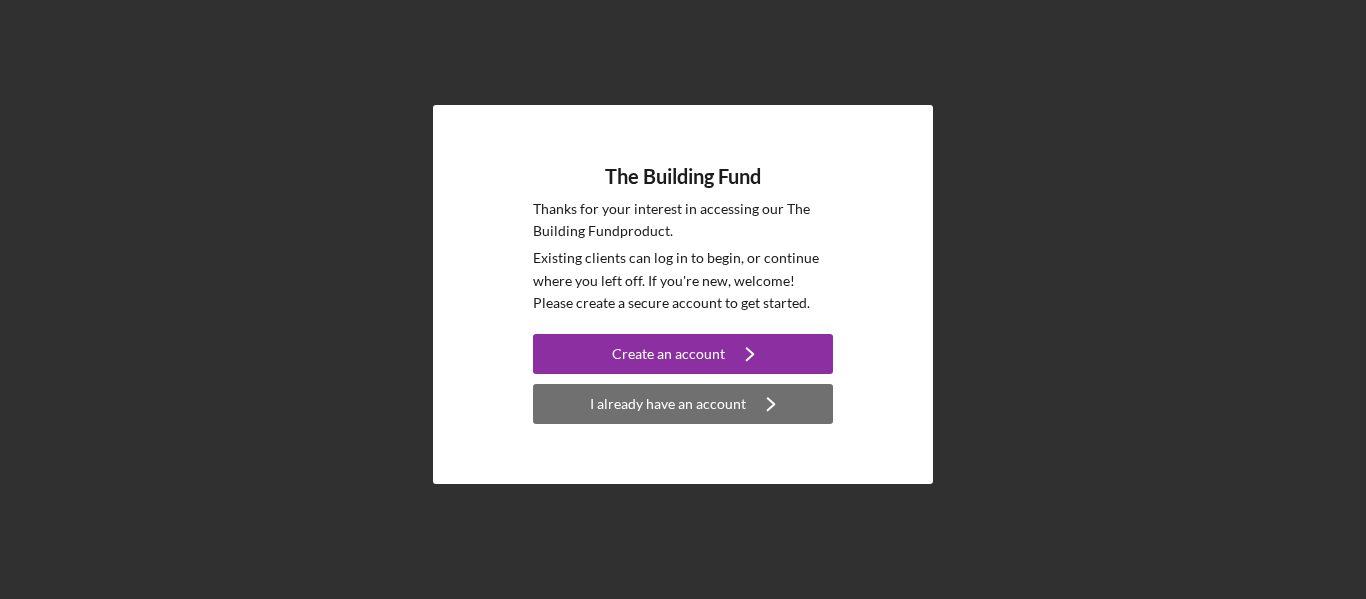 click on "I already have an account" at bounding box center (668, 404) 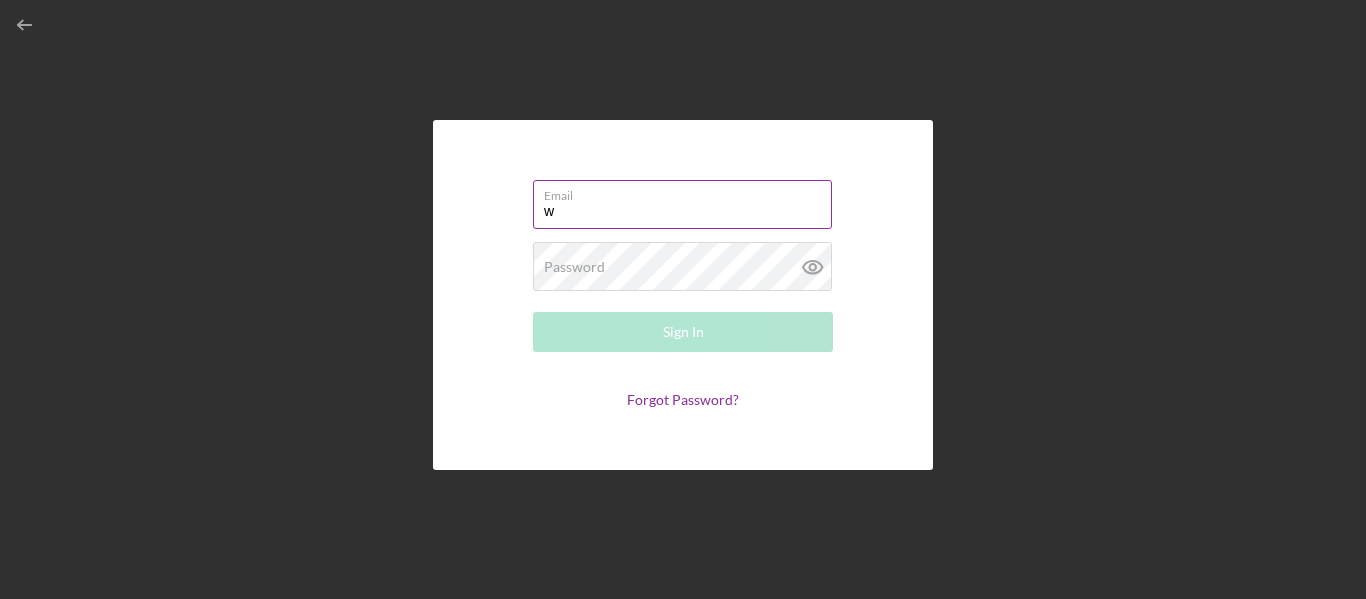 type on "[EMAIL_ADDRESS][DOMAIN_NAME]" 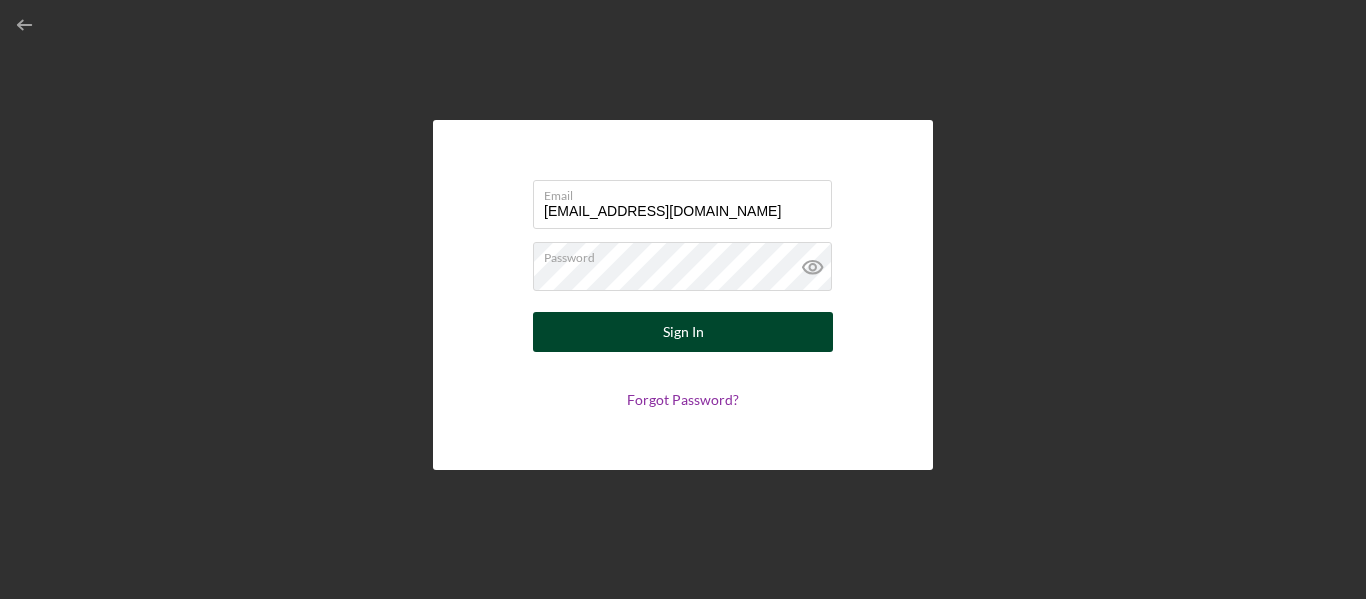 click on "Sign In" at bounding box center (683, 332) 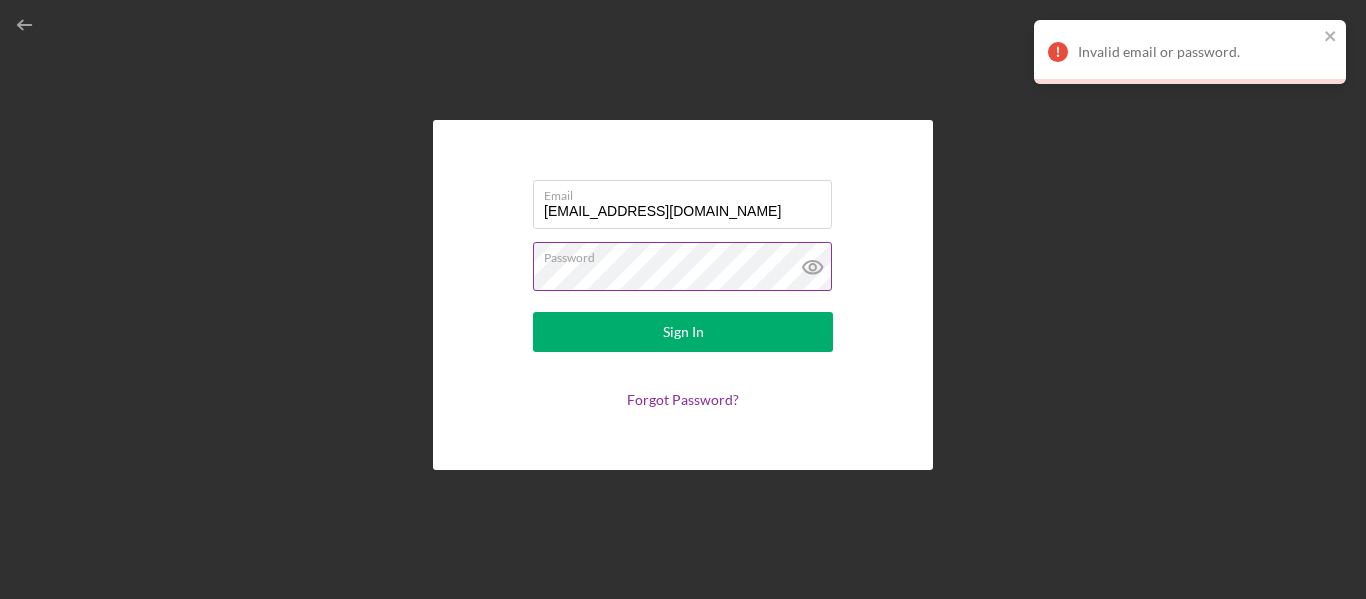 click 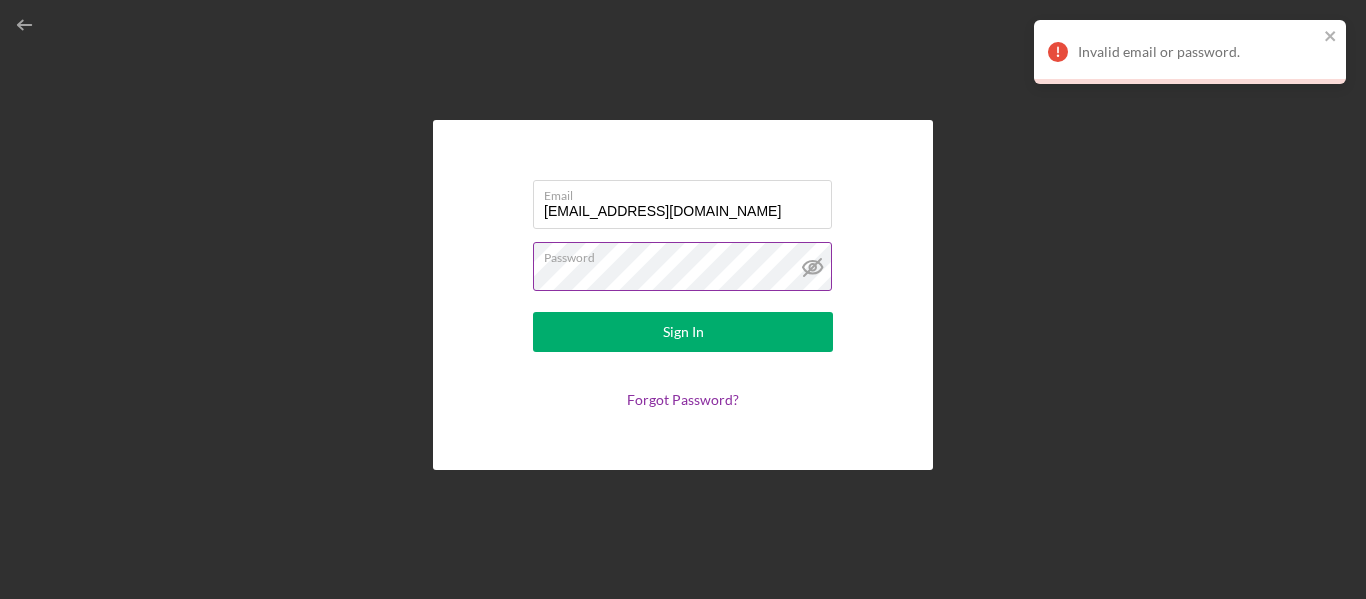 click on "Password" at bounding box center [688, 254] 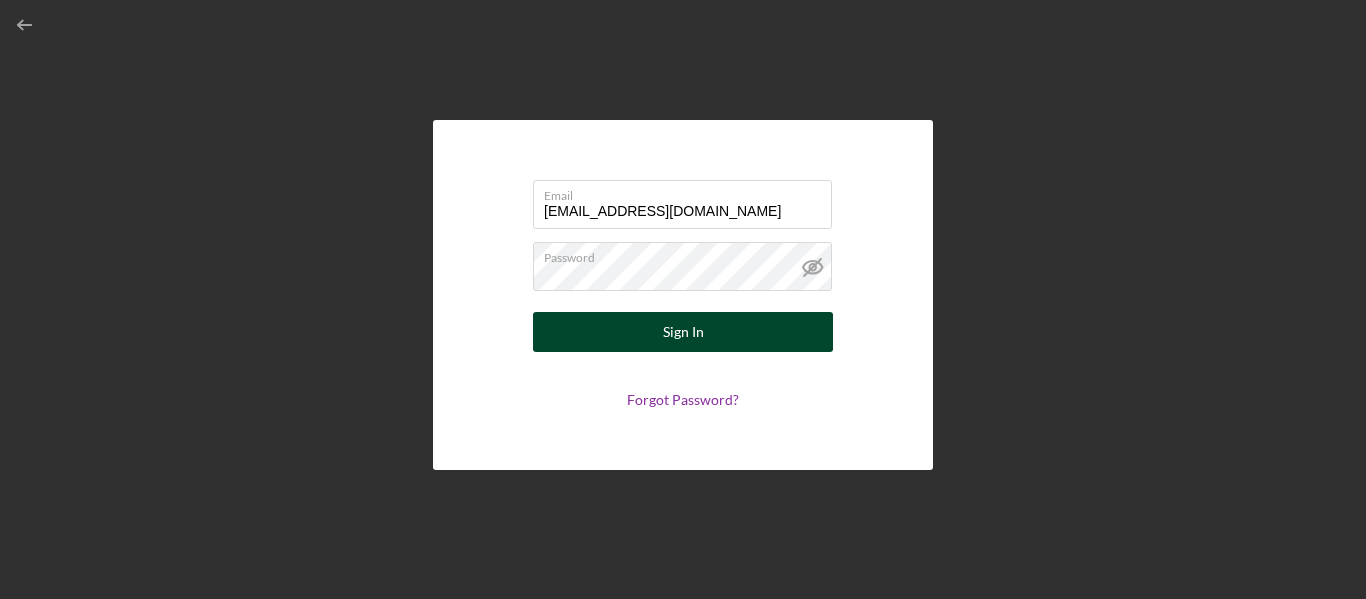 click on "Sign In" at bounding box center (683, 332) 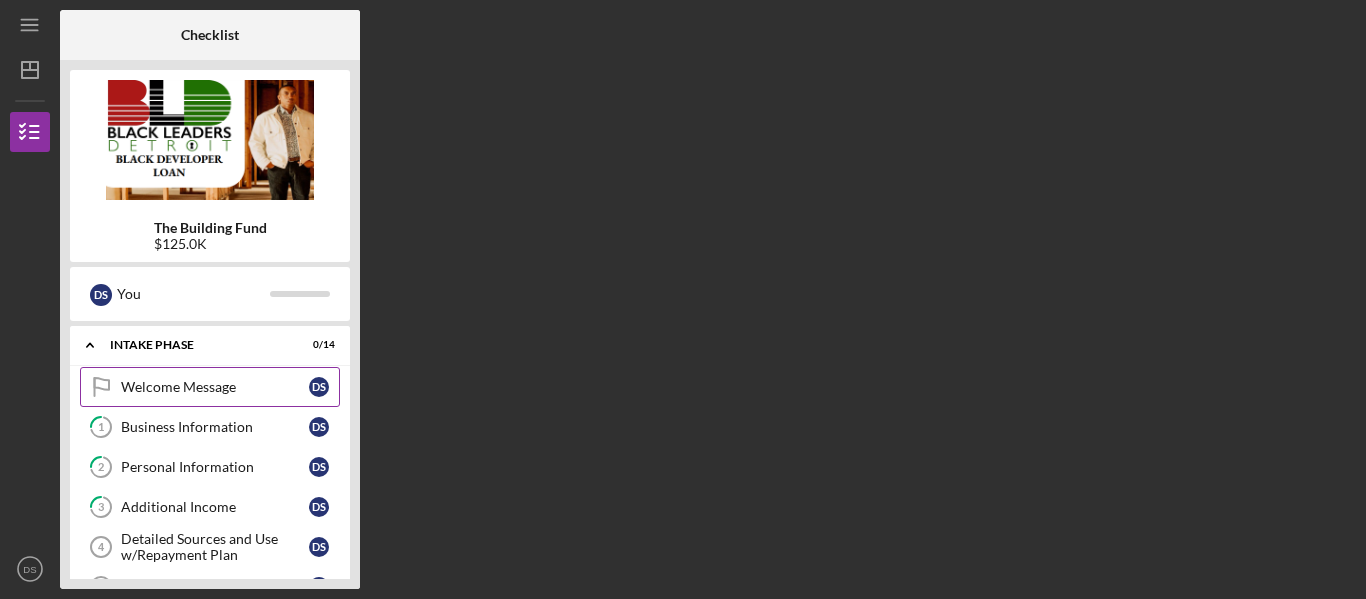 click on "Welcome Message" at bounding box center (215, 387) 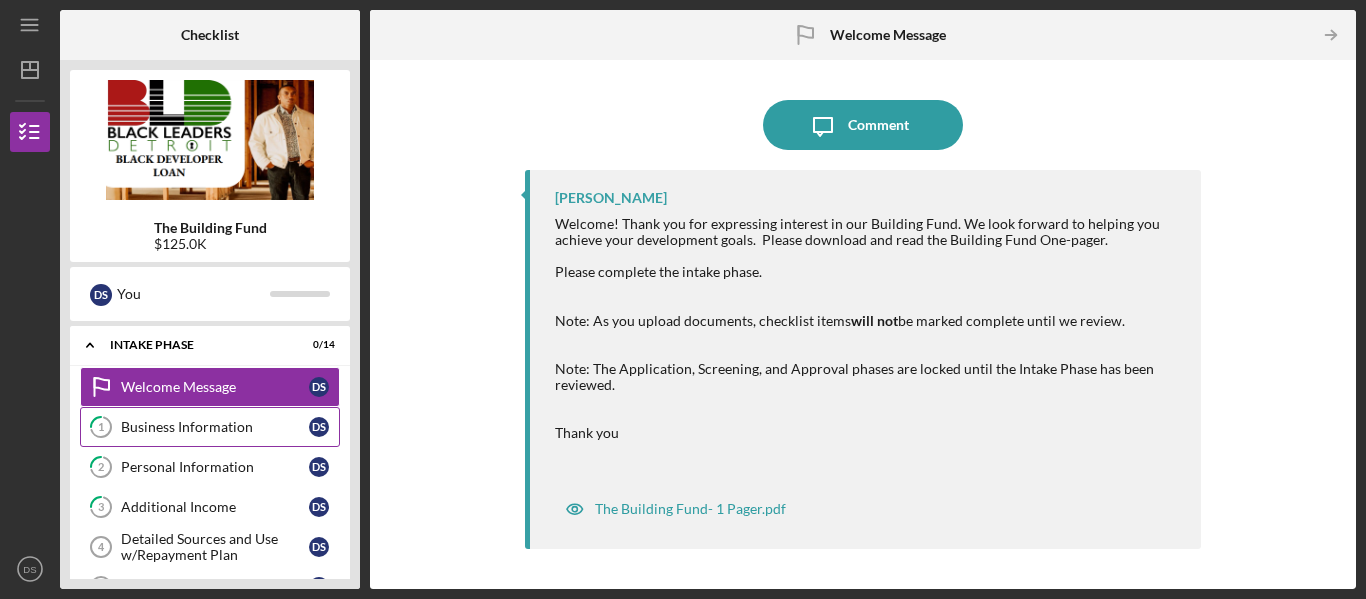 click on "Business Information" at bounding box center (215, 427) 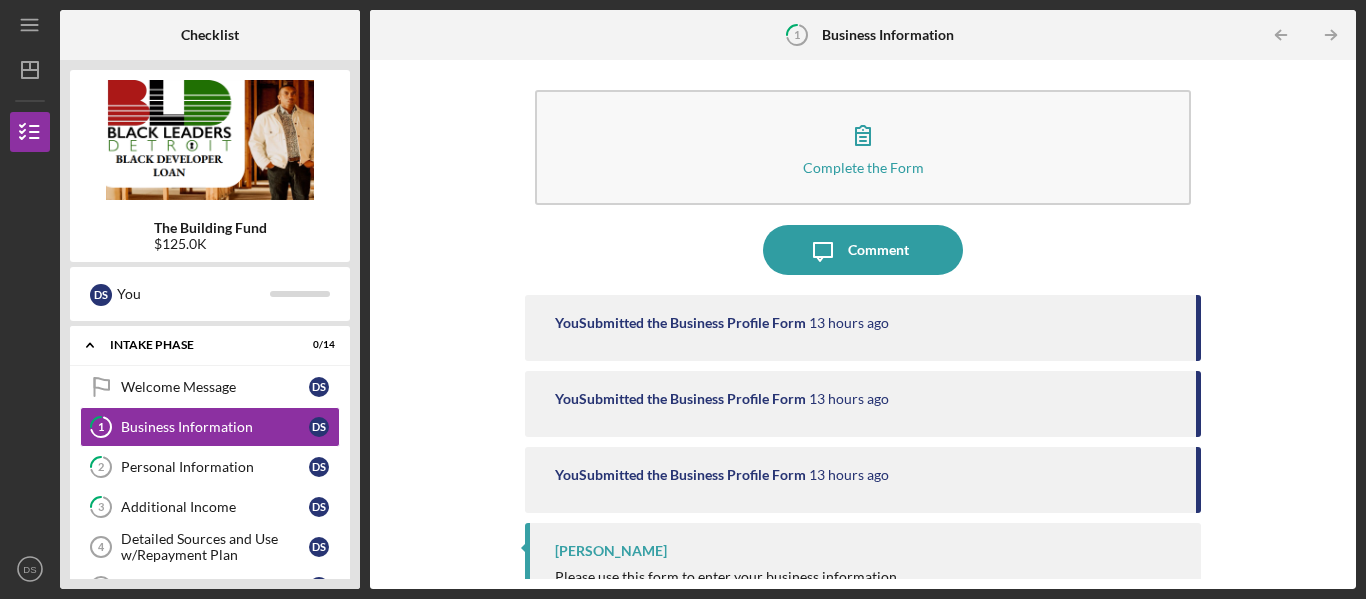 scroll, scrollTop: 0, scrollLeft: 0, axis: both 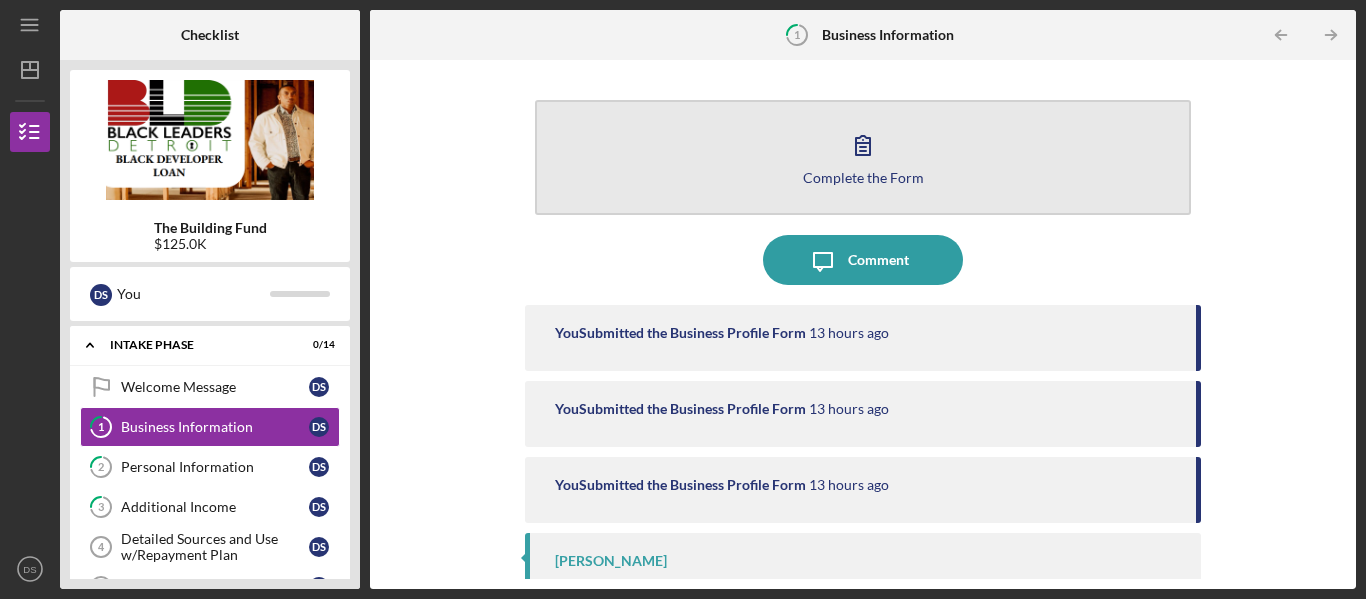 click on "Complete the Form Form" at bounding box center [863, 157] 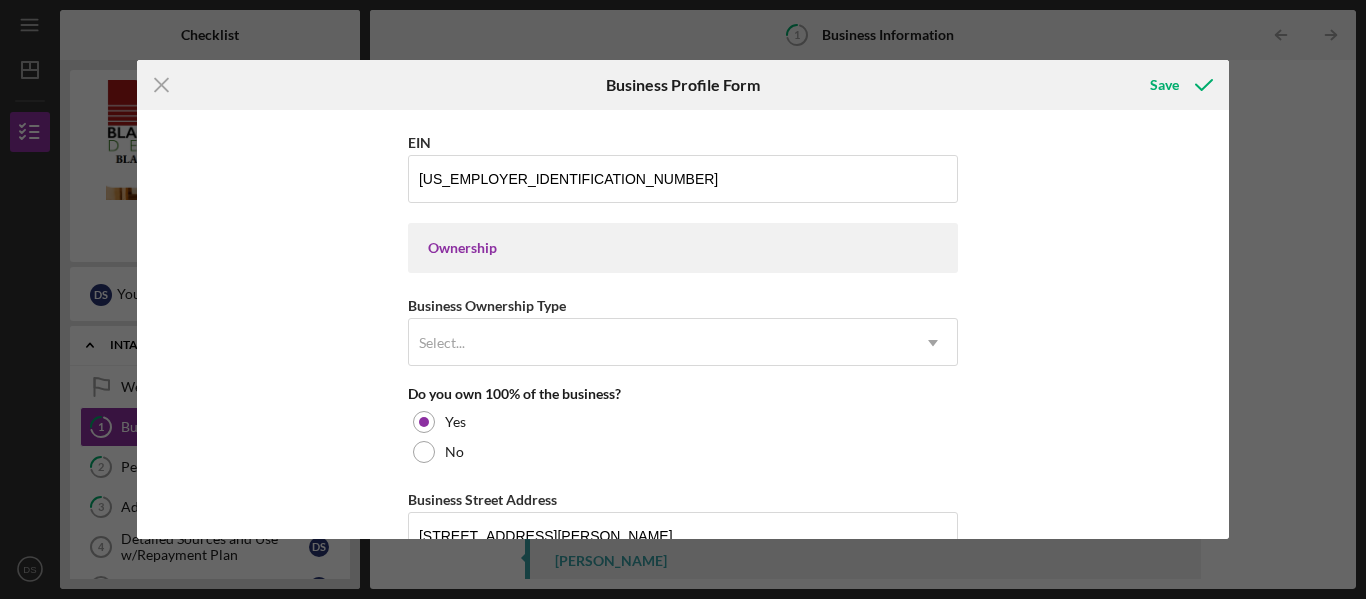 scroll, scrollTop: 830, scrollLeft: 0, axis: vertical 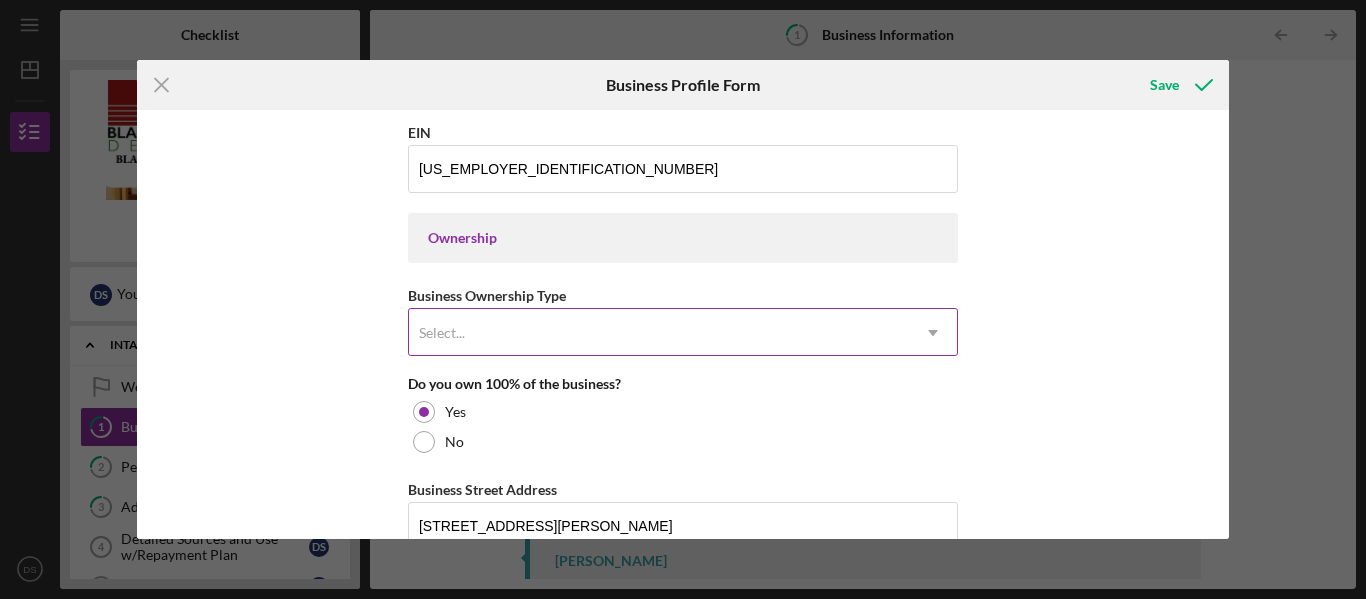 click 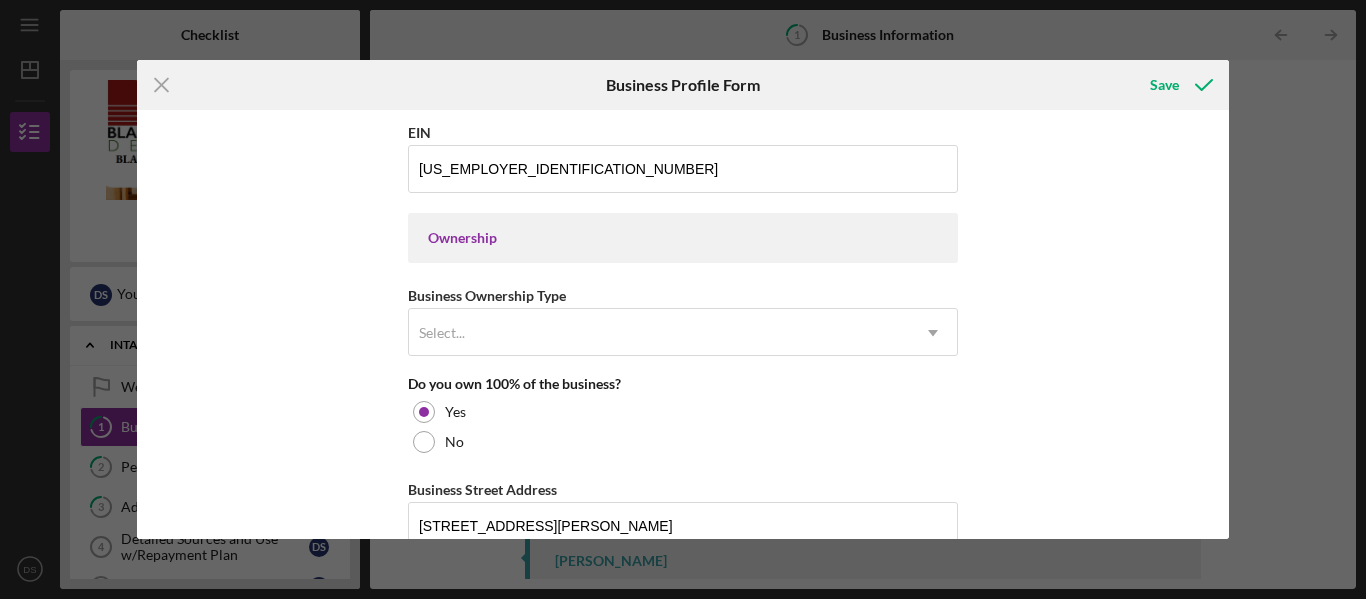 click on "Business Name Winsmith LLC DBA Winsmith LLC Business Start Date [DATE] Legal Structure LLC Icon/Dropdown Arrow Business Phone [PHONE_NUMBER] Business Email [EMAIL_ADDRESS][DOMAIN_NAME] Website Industry Industry NAICS Code EIN [US_EMPLOYER_IDENTIFICATION_NUMBER] Ownership Business Ownership Type Select... Icon/Dropdown Arrow Do you own 100% of the business? Yes No Business Street Address [STREET_ADDRESS][PERSON_NAME][US_STATE] Icon/Dropdown Arrow Zip 48212 County Is your Mailing Address the same as your Business Address? Yes No Do you own or lease your business premisses? Owned Icon/Dropdown Arrow Annual Gross Revenue $108,000 Number of [DEMOGRAPHIC_DATA] Employees 1 Number of [DEMOGRAPHIC_DATA] Employees 1" at bounding box center [683, 324] 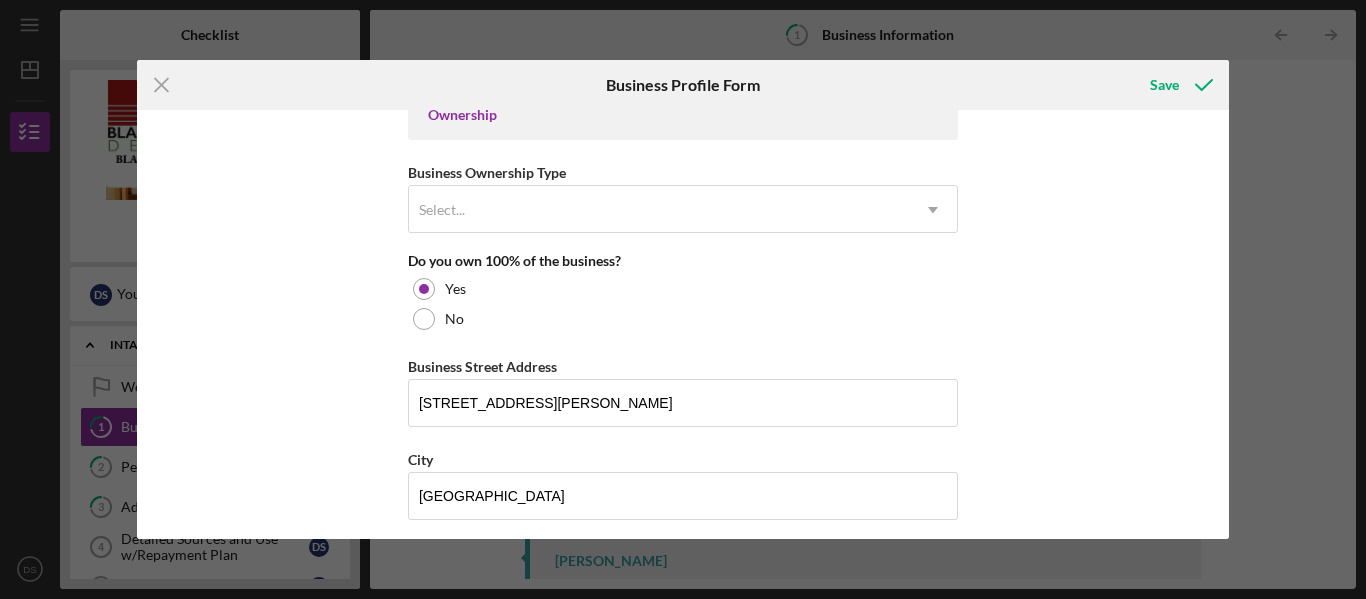 scroll, scrollTop: 963, scrollLeft: 0, axis: vertical 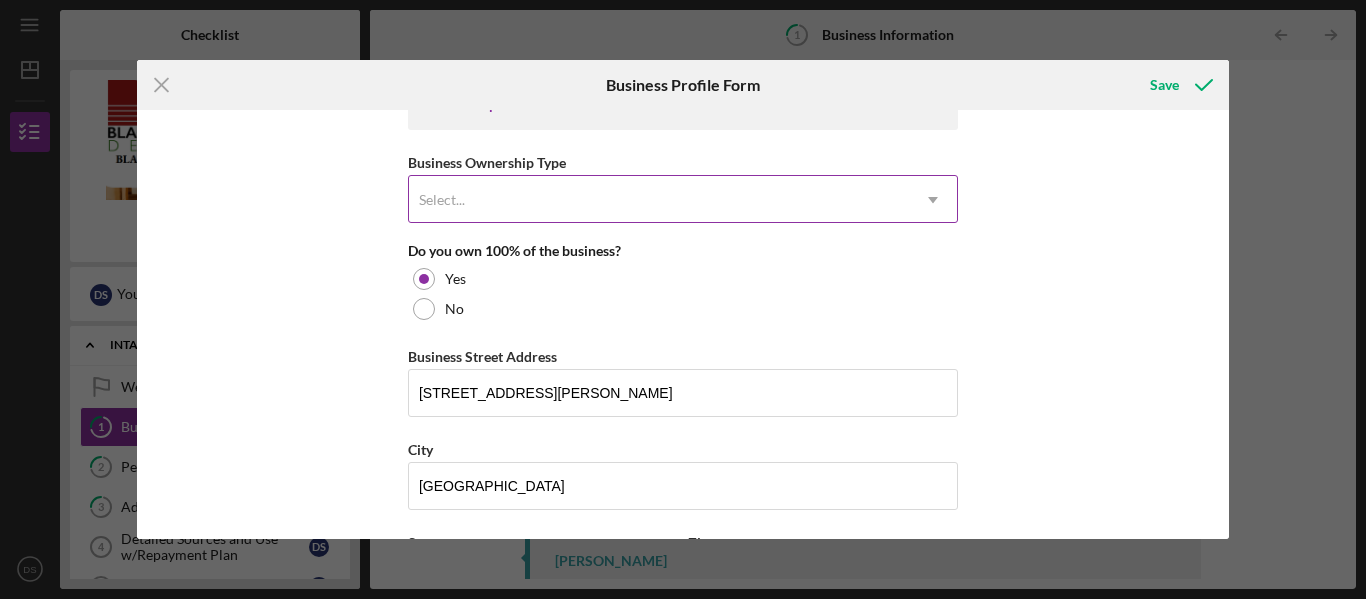 click on "Icon/Dropdown Arrow" 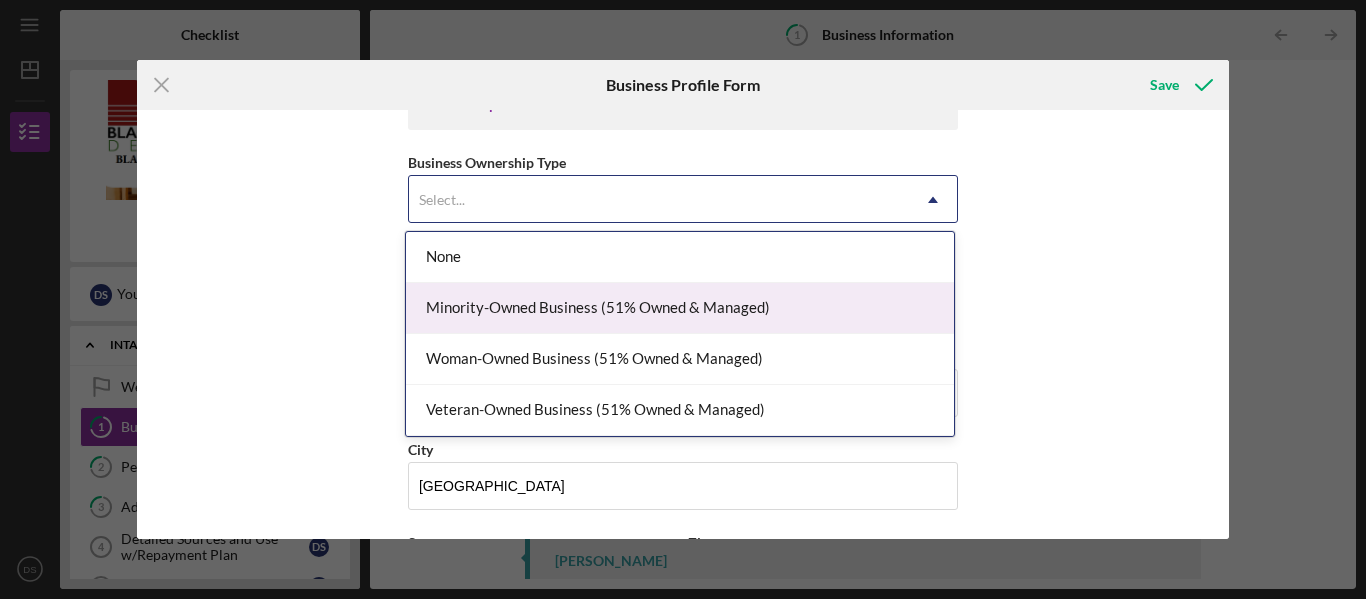 click on "Minority-Owned Business (51% Owned & Managed)" at bounding box center [680, 308] 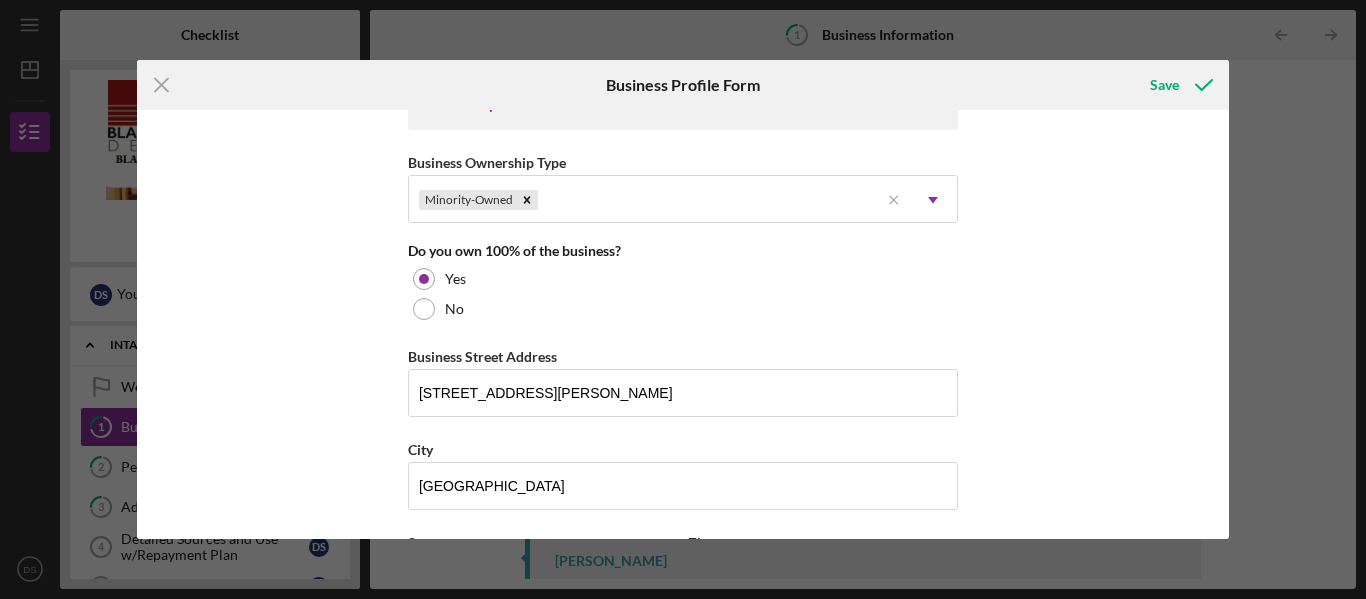 click on "Business Name Winsmith LLC DBA Winsmith LLC Business Start Date [DATE] Legal Structure LLC Icon/Dropdown Arrow Business Phone [PHONE_NUMBER] Business Email [EMAIL_ADDRESS][DOMAIN_NAME] Website Industry Industry NAICS Code EIN [US_EMPLOYER_IDENTIFICATION_NUMBER] Ownership Business Ownership Type Minority-Owned Icon/Menu Close Icon/Dropdown Arrow Do you own 100% of the business? Yes No Business Street Address [STREET_ADDRESS][PERSON_NAME][US_STATE] Icon/Dropdown Arrow Zip 48212 County Is your Mailing Address the same as your Business Address? Yes No Do you own or lease your business premisses? Owned Icon/Dropdown Arrow Annual Gross Revenue $108,000 Number of [DEMOGRAPHIC_DATA] Employees 1 Number of [DEMOGRAPHIC_DATA] Employees 1" at bounding box center (683, 324) 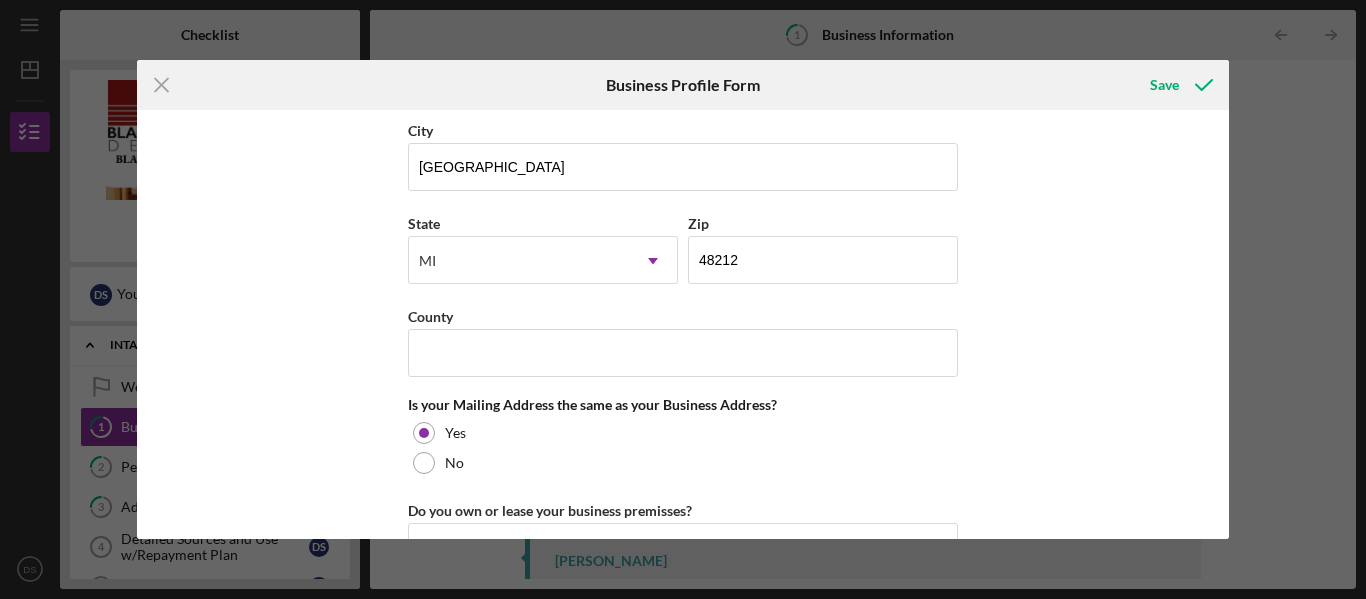 scroll, scrollTop: 1287, scrollLeft: 0, axis: vertical 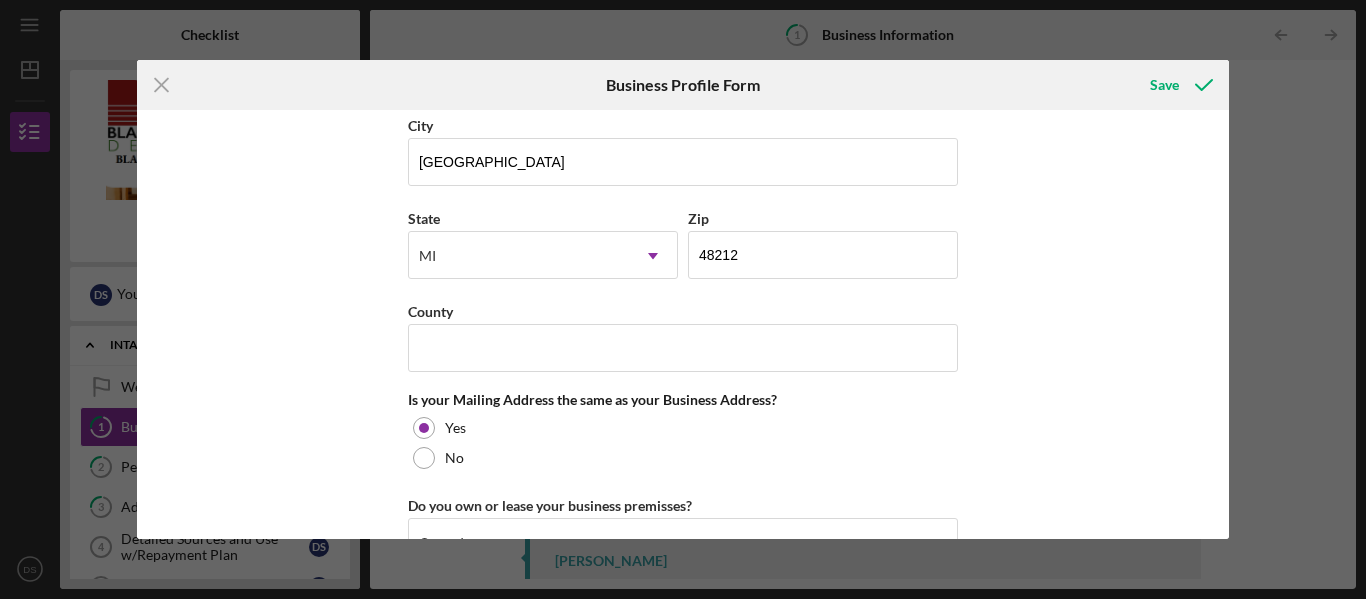 click on "Business Name Winsmith LLC DBA Winsmith LLC Business Start Date [DATE] Legal Structure LLC Icon/Dropdown Arrow Business Phone [PHONE_NUMBER] Business Email [EMAIL_ADDRESS][DOMAIN_NAME] Website Industry Industry NAICS Code EIN [US_EMPLOYER_IDENTIFICATION_NUMBER] Ownership Business Ownership Type Minority-Owned Icon/Menu Close Icon/Dropdown Arrow Do you own 100% of the business? Yes No Business Street Address [STREET_ADDRESS][PERSON_NAME][US_STATE] Icon/Dropdown Arrow Zip 48212 County Is your Mailing Address the same as your Business Address? Yes No Do you own or lease your business premisses? Owned Icon/Dropdown Arrow Annual Gross Revenue $108,000 Number of [DEMOGRAPHIC_DATA] Employees 1 Number of [DEMOGRAPHIC_DATA] Employees 1" at bounding box center [683, 324] 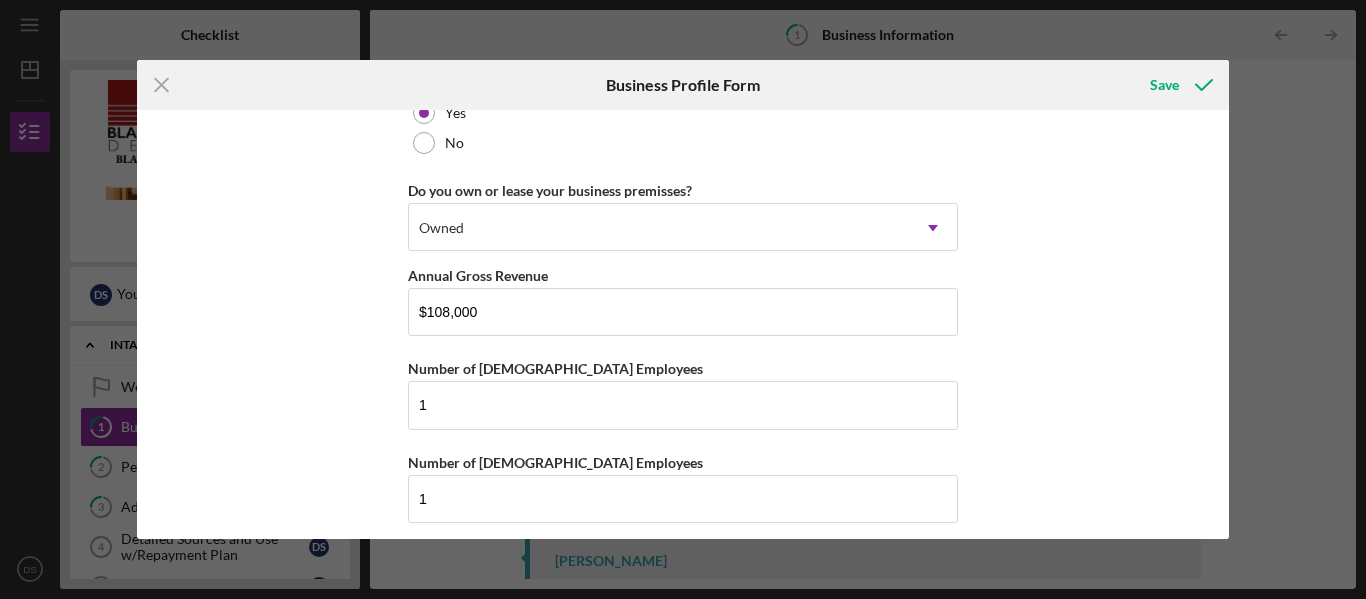 scroll, scrollTop: 1616, scrollLeft: 0, axis: vertical 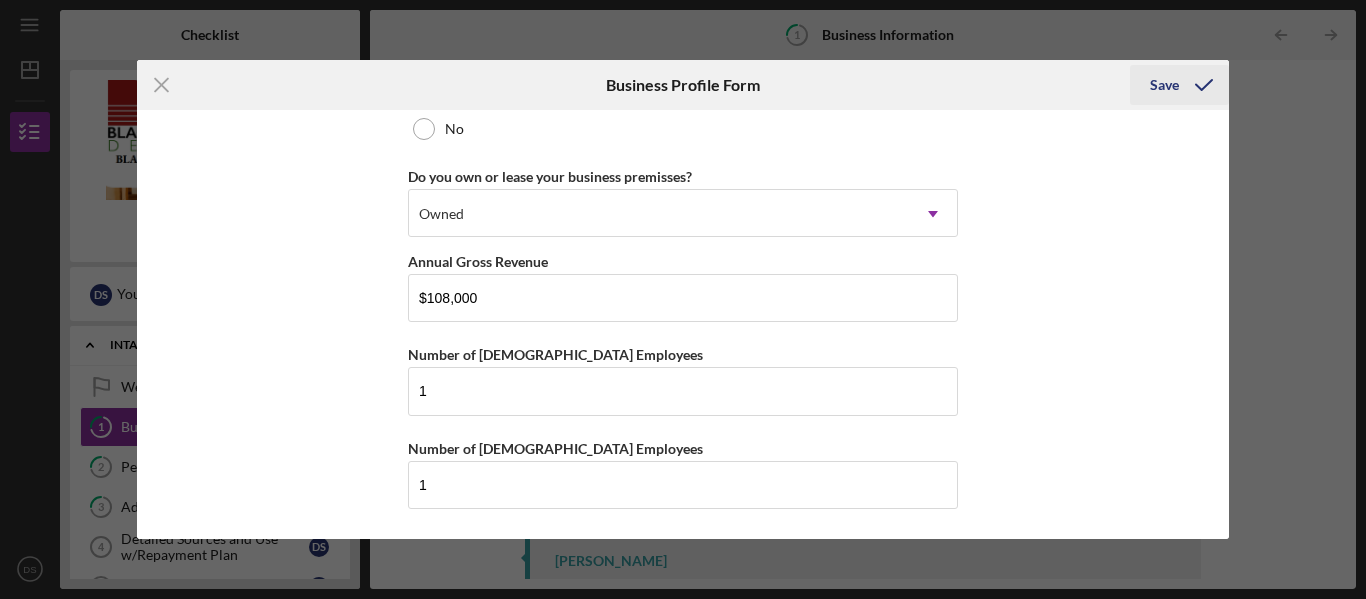 click on "Save" at bounding box center [1164, 85] 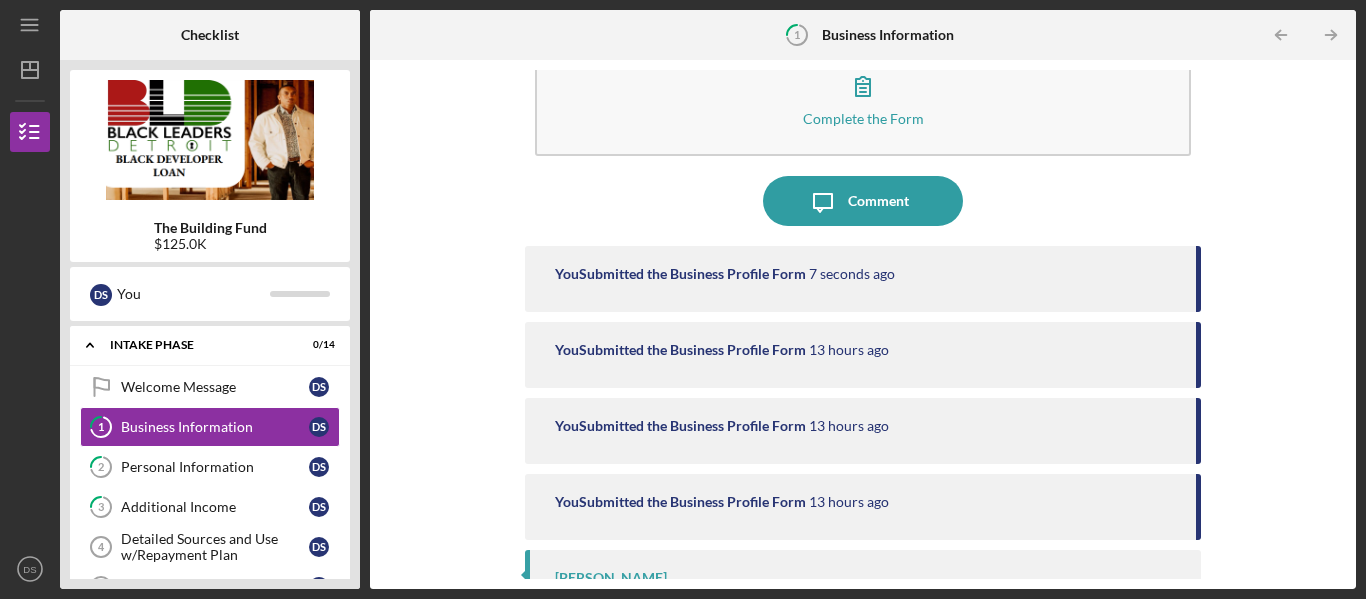 scroll, scrollTop: 62, scrollLeft: 0, axis: vertical 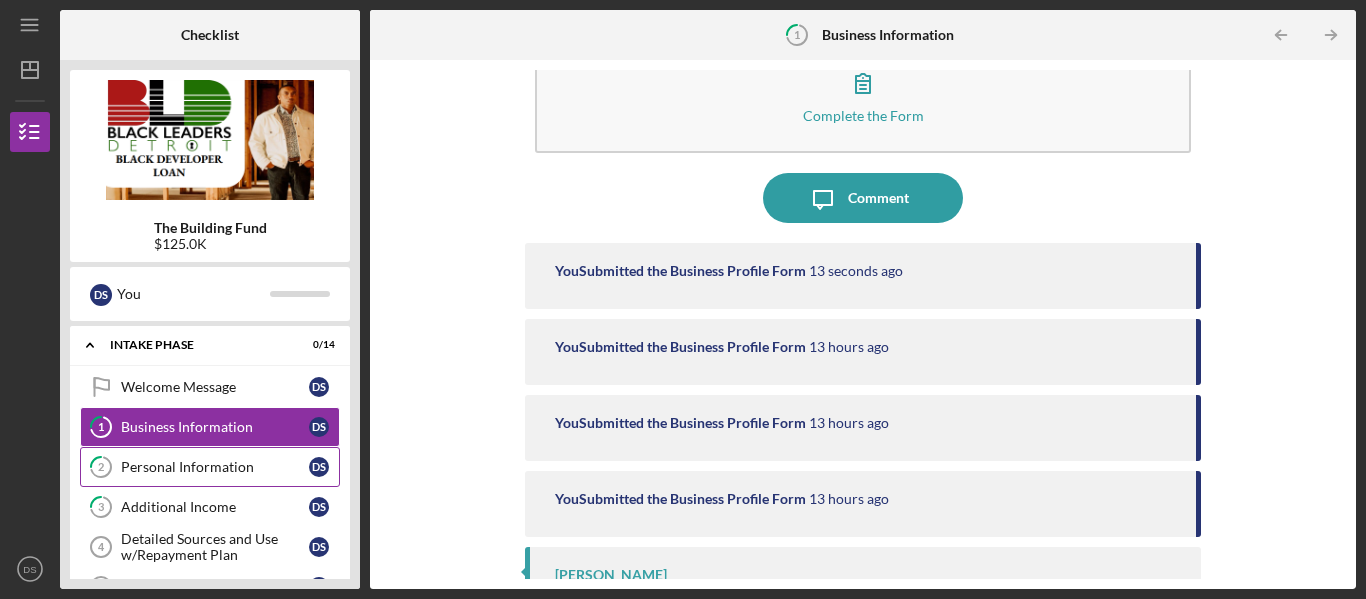 click on "2 Personal Information D S" at bounding box center (210, 467) 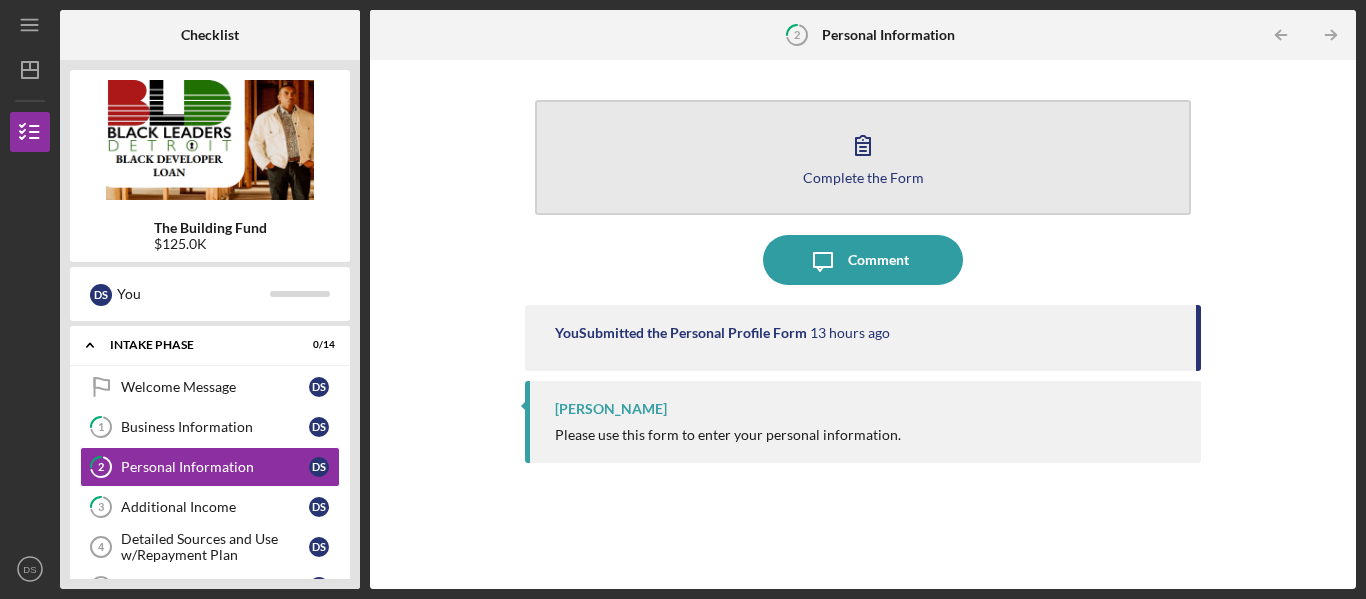 click 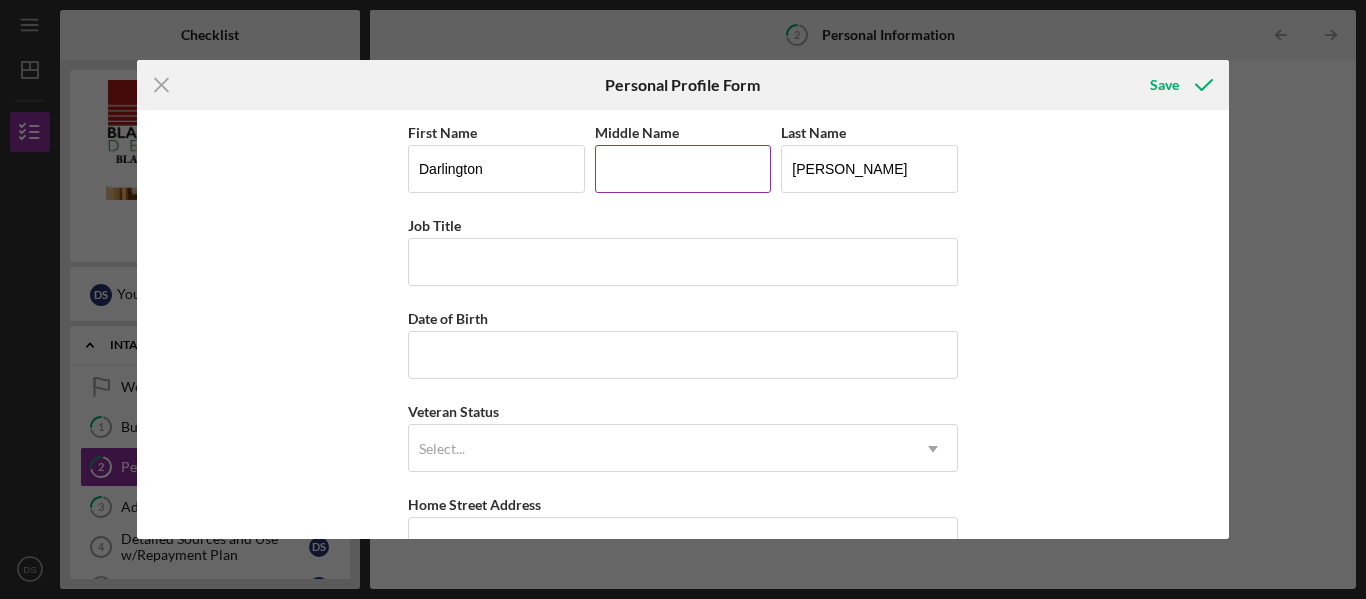 click on "Middle Name" at bounding box center [683, 169] 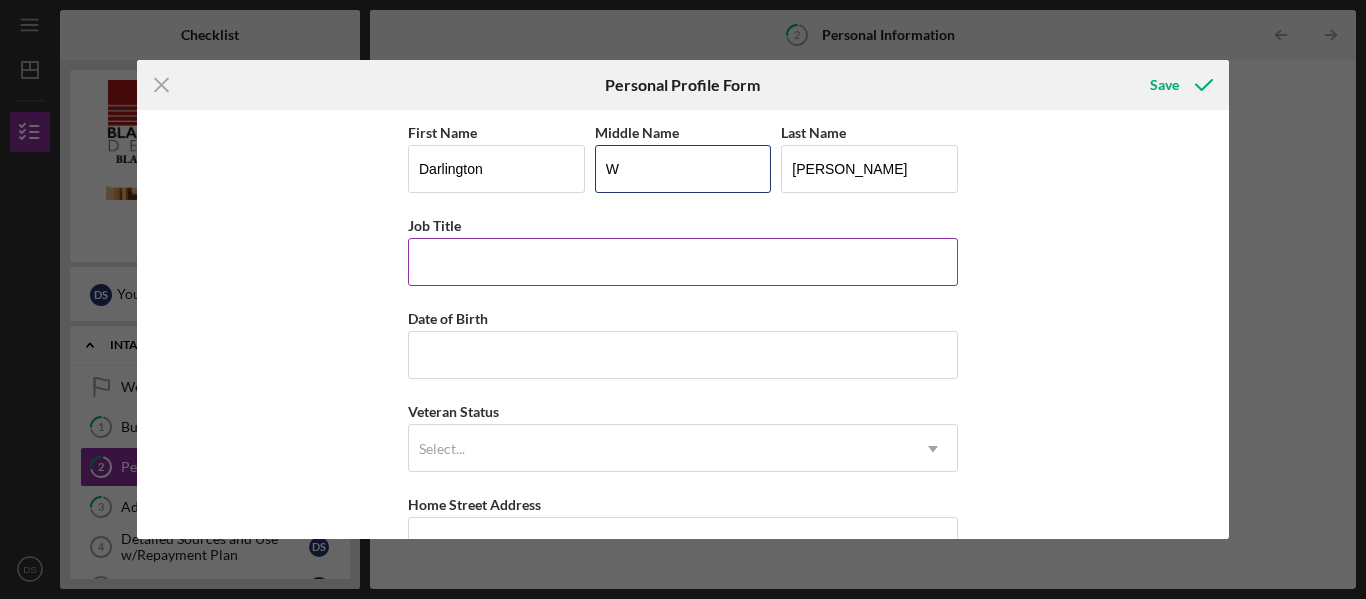 type on "W" 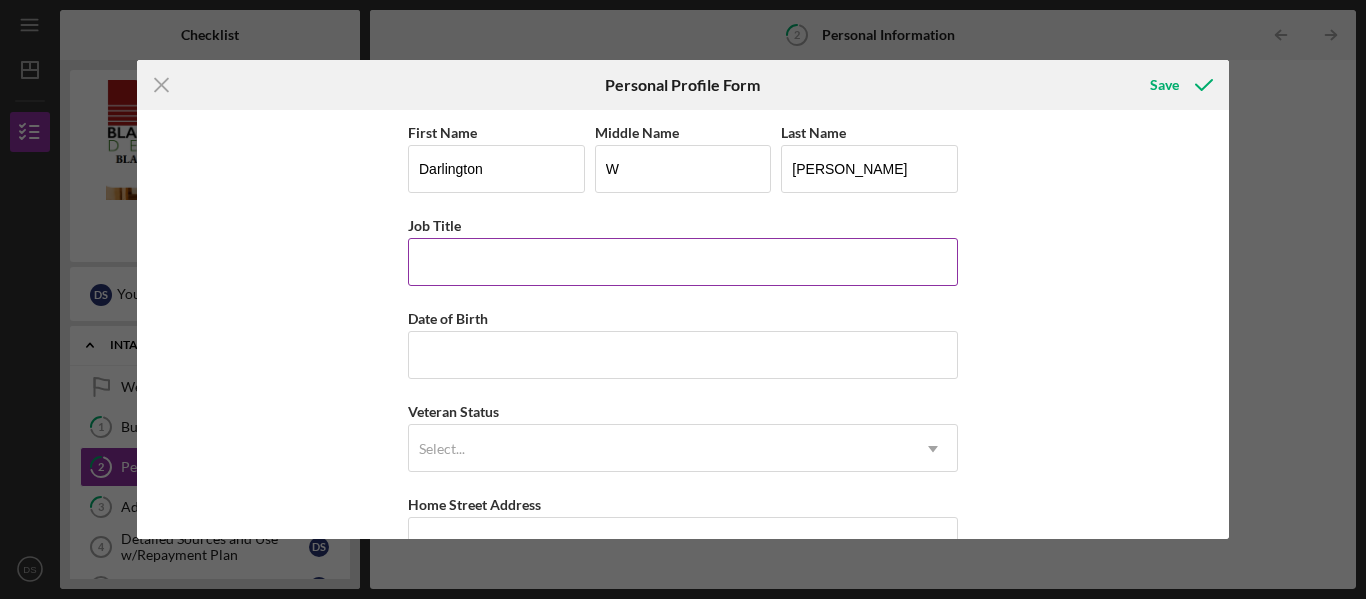 click on "Job Title" at bounding box center (683, 262) 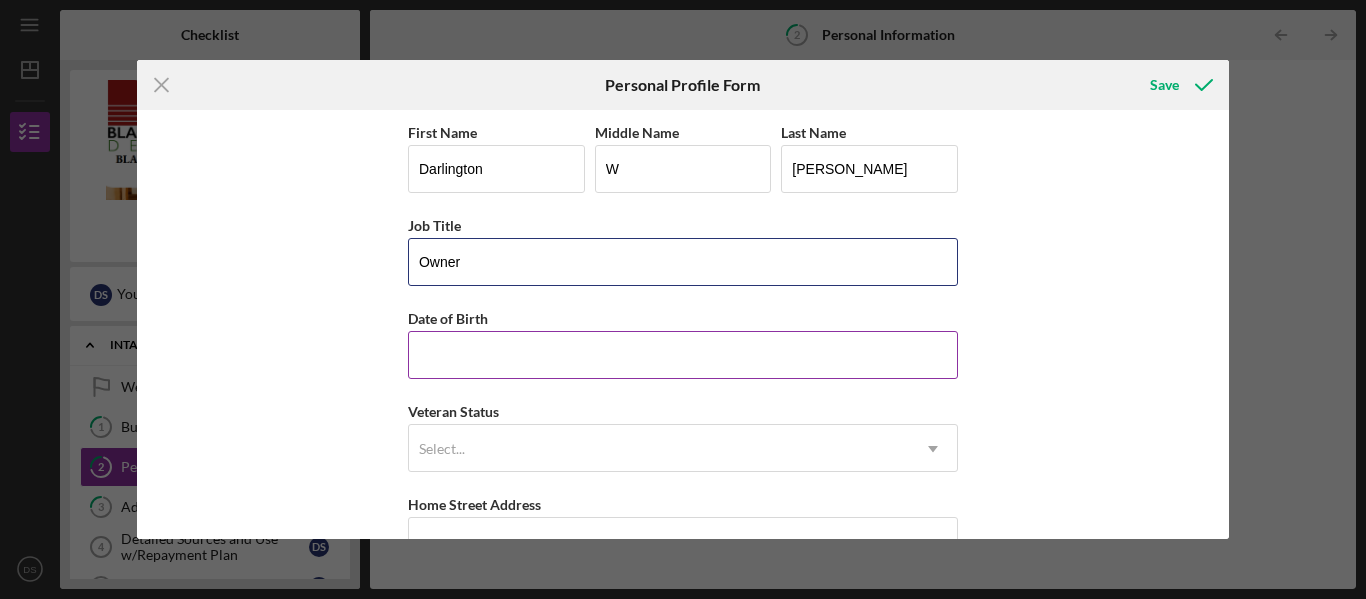 type on "Owner" 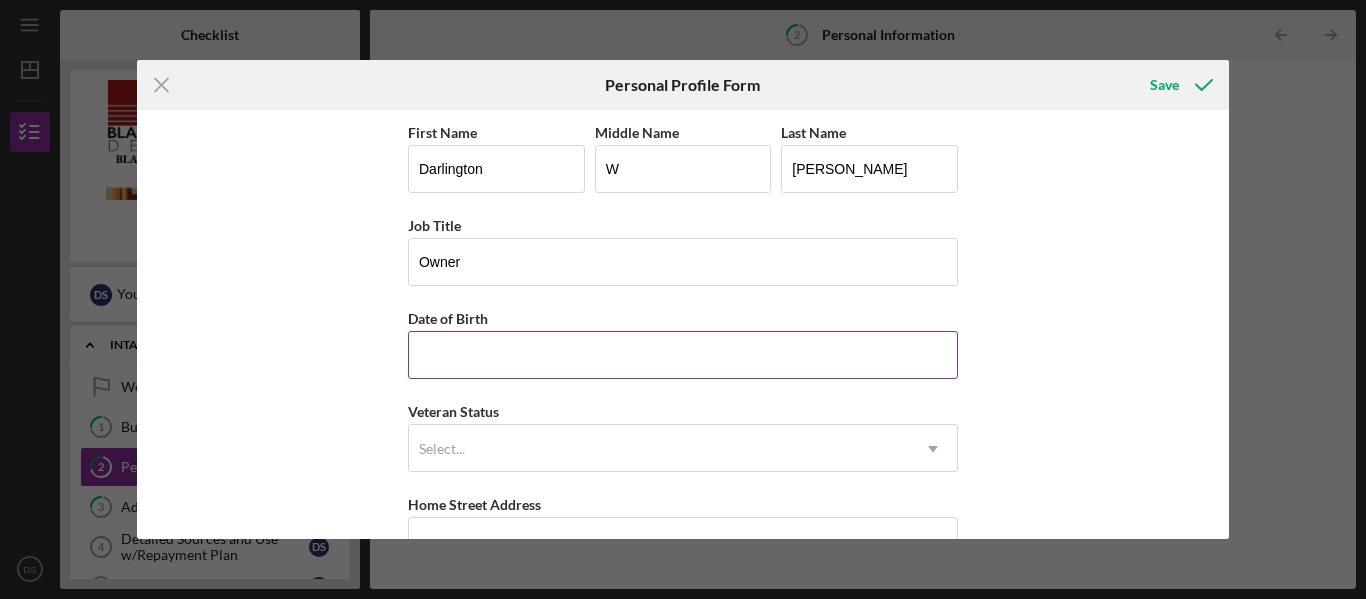 click on "Date of Birth" at bounding box center [683, 355] 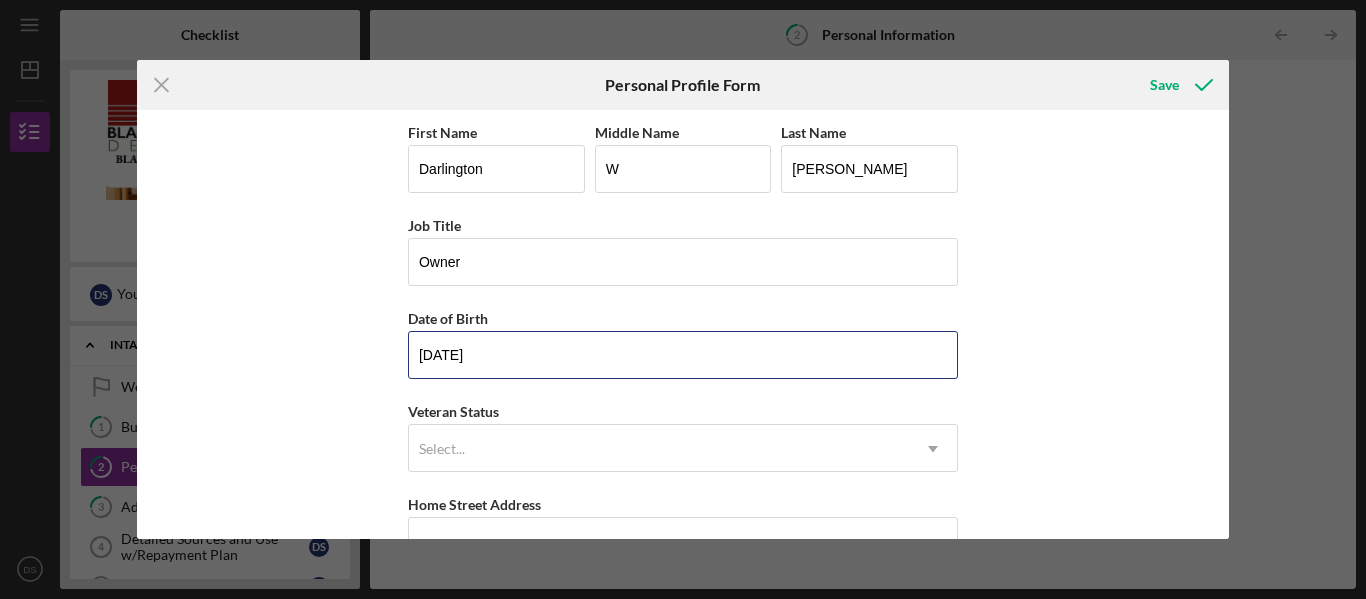 type on "[DATE]" 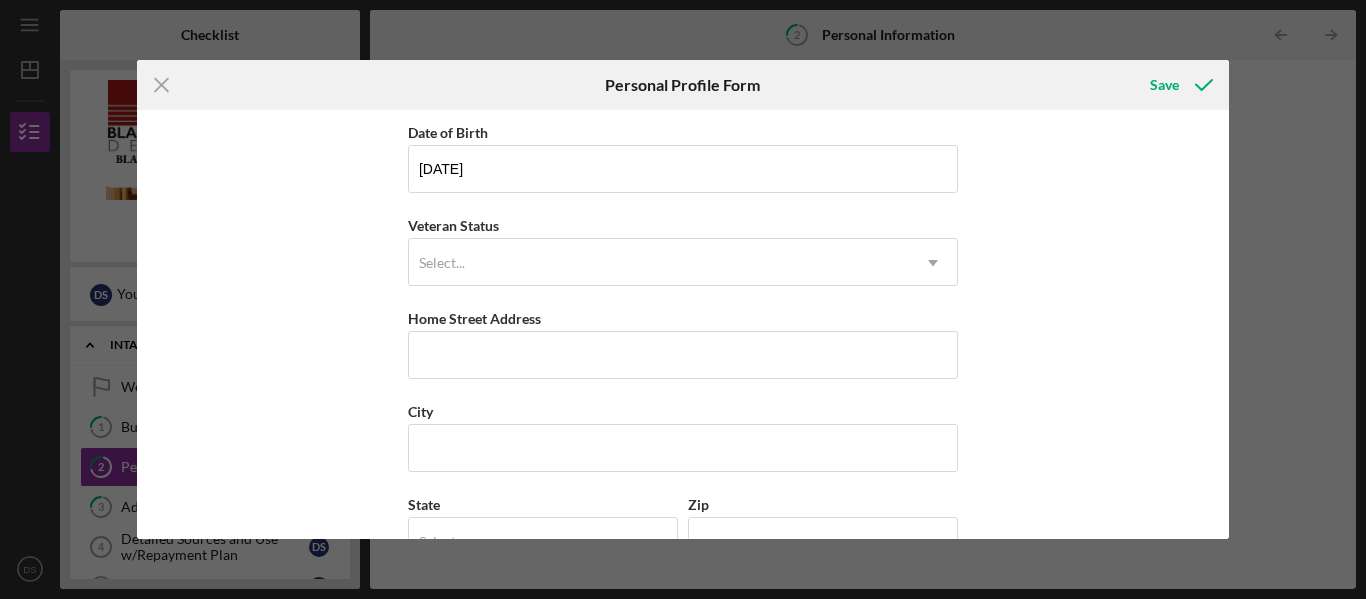 scroll, scrollTop: 200, scrollLeft: 0, axis: vertical 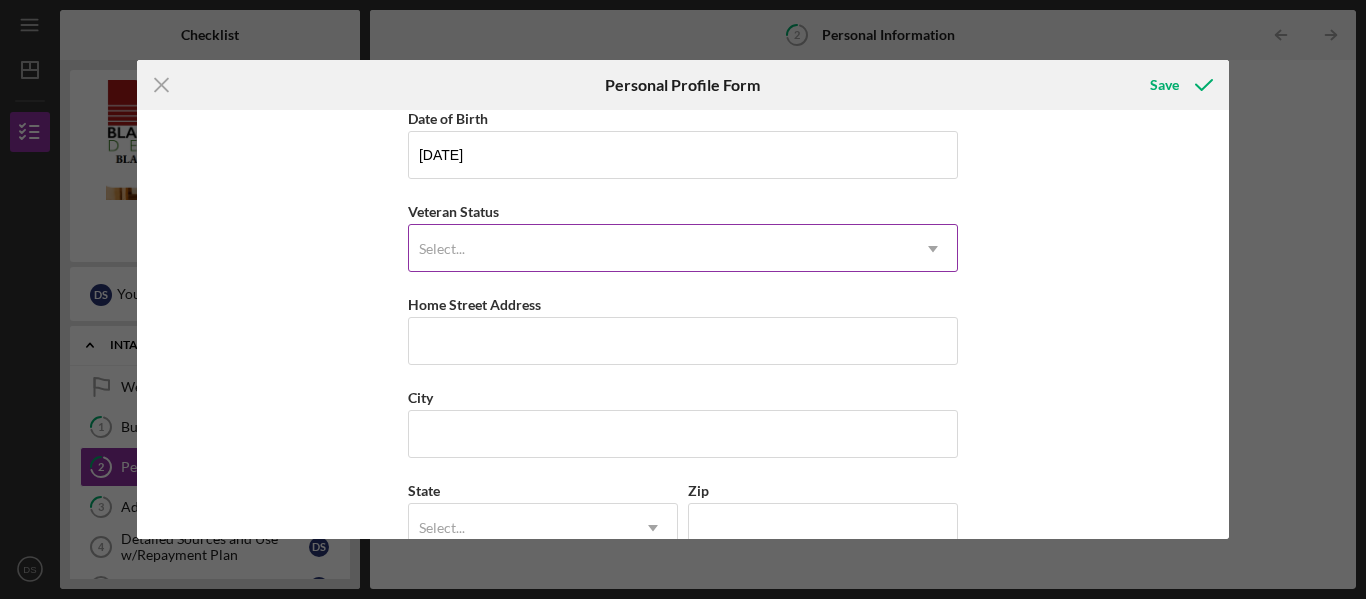 click on "Icon/Dropdown Arrow" 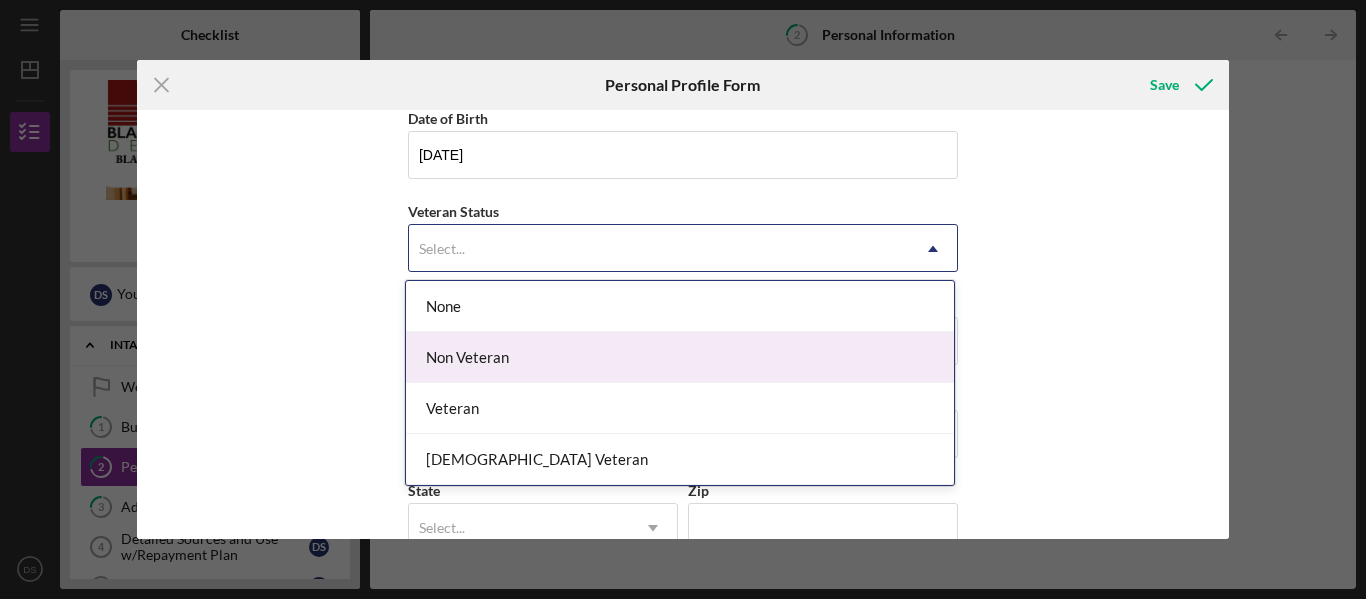 click on "Non Veteran" at bounding box center [680, 357] 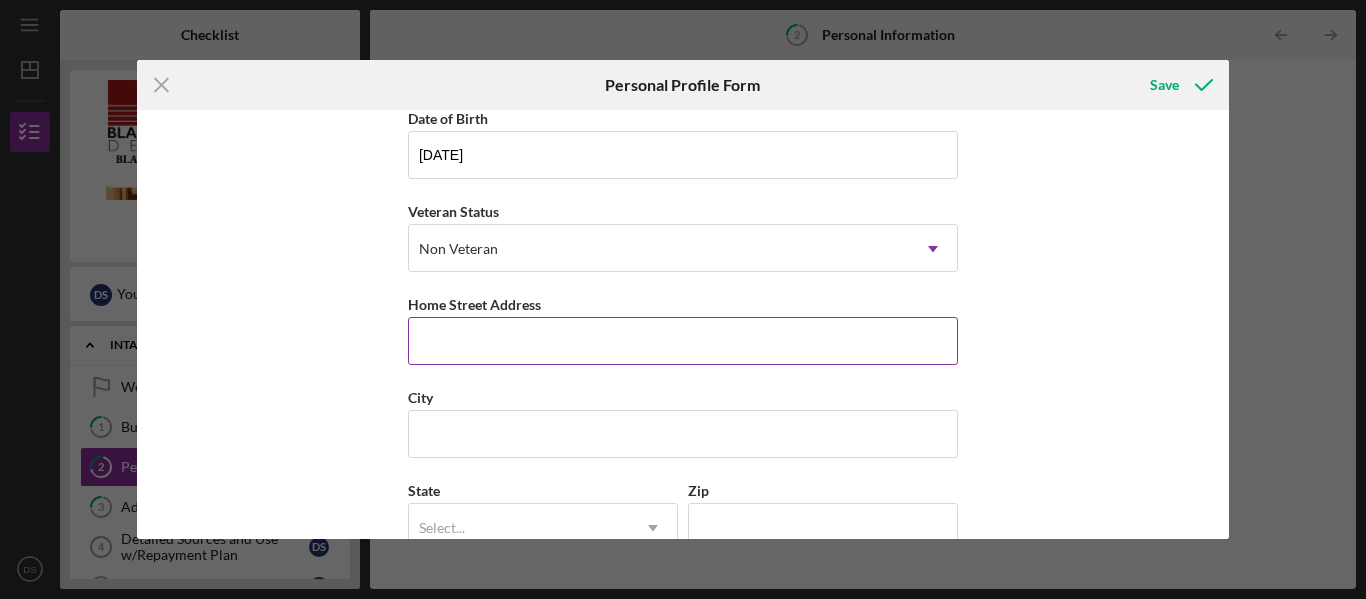 click on "Home Street Address" at bounding box center (683, 341) 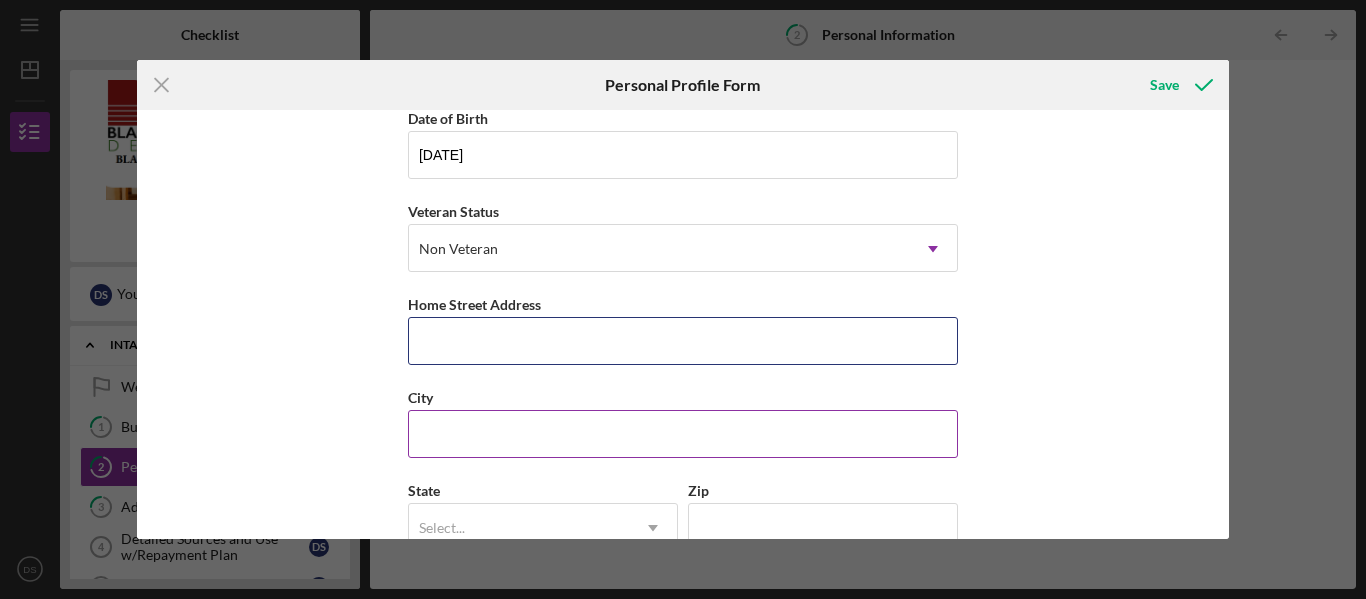 type on "[STREET_ADDRESS][PERSON_NAME]" 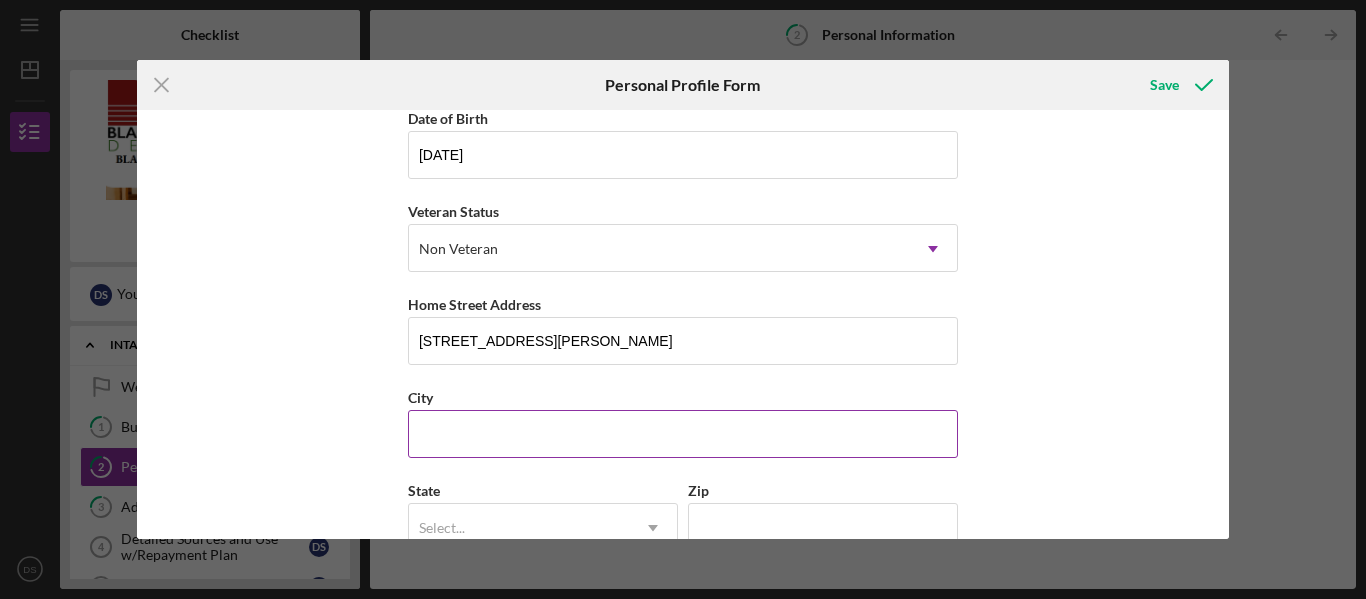 type on "[GEOGRAPHIC_DATA]" 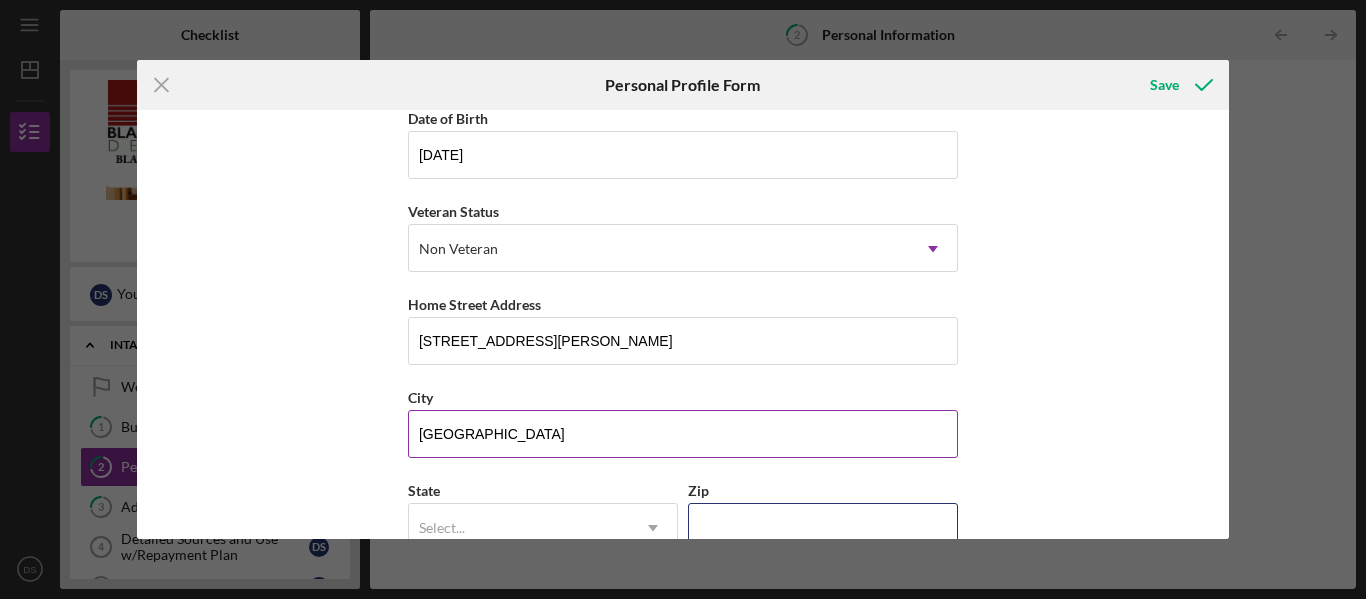 type on "48212" 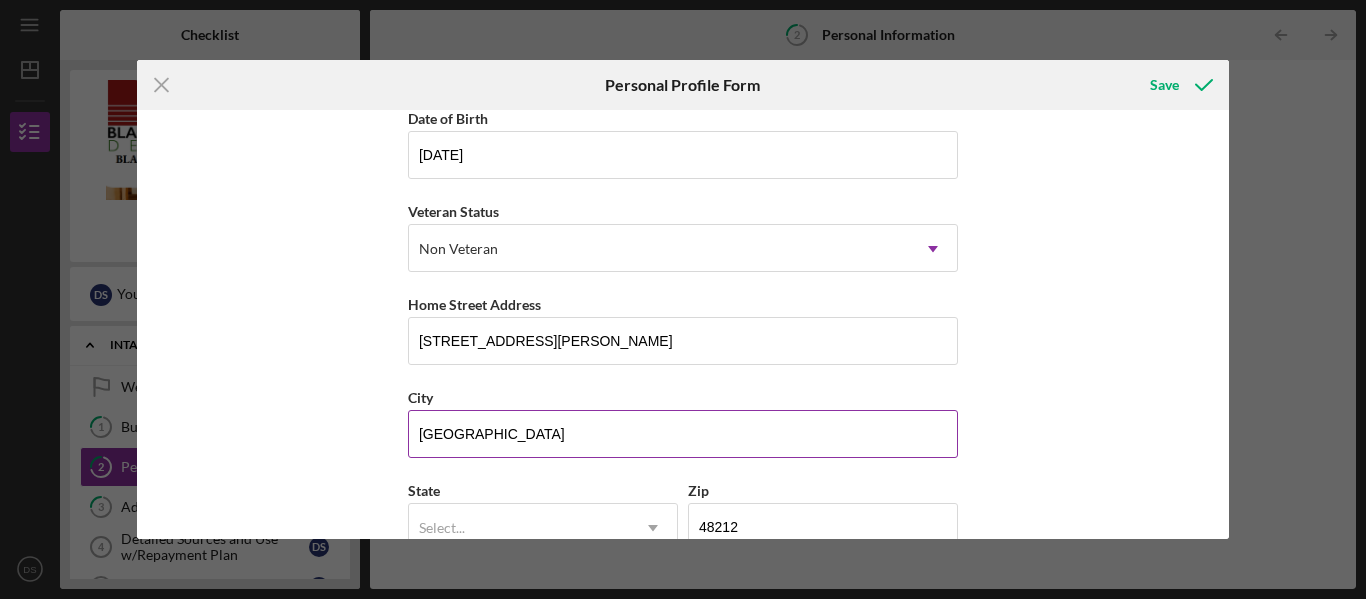 type on "MI" 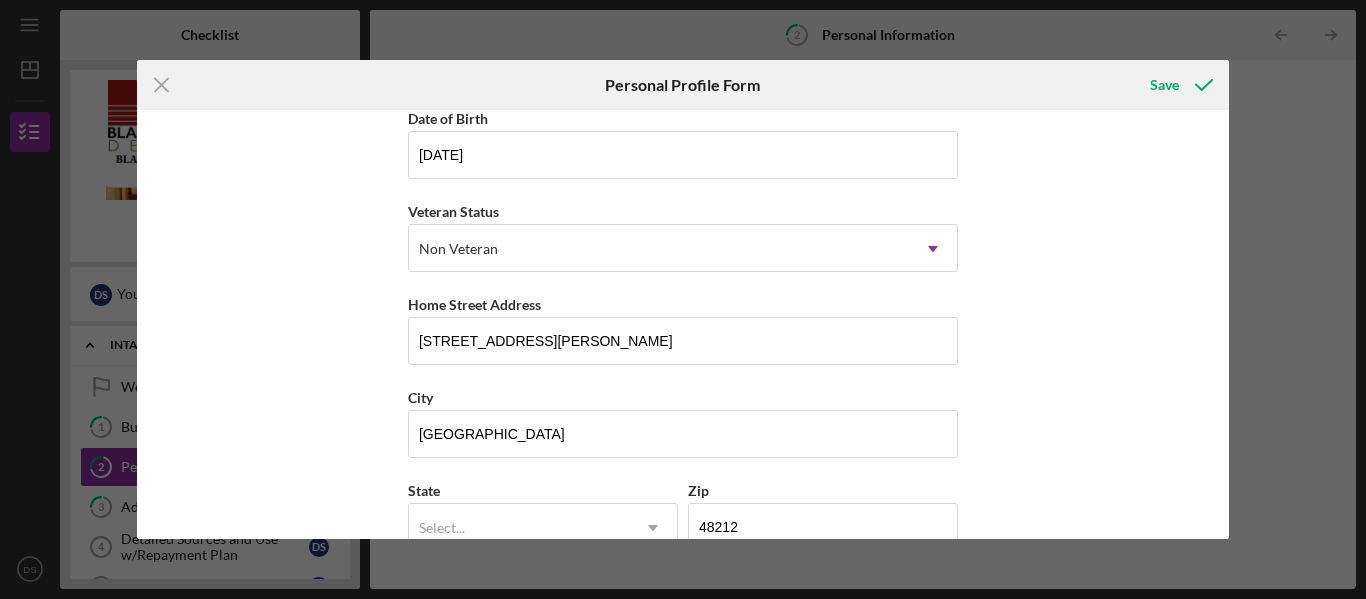 click on "First Name [GEOGRAPHIC_DATA] Middle Name W Last Name [PERSON_NAME] Job Title Owner Date of Birth [DEMOGRAPHIC_DATA] Veteran Status Non Veteran Icon/Dropdown [GEOGRAPHIC_DATA] Address [STREET_ADDRESS][PERSON_NAME] Select... Icon/Dropdown Arrow Zip 48212 [GEOGRAPHIC_DATA]" at bounding box center (683, 324) 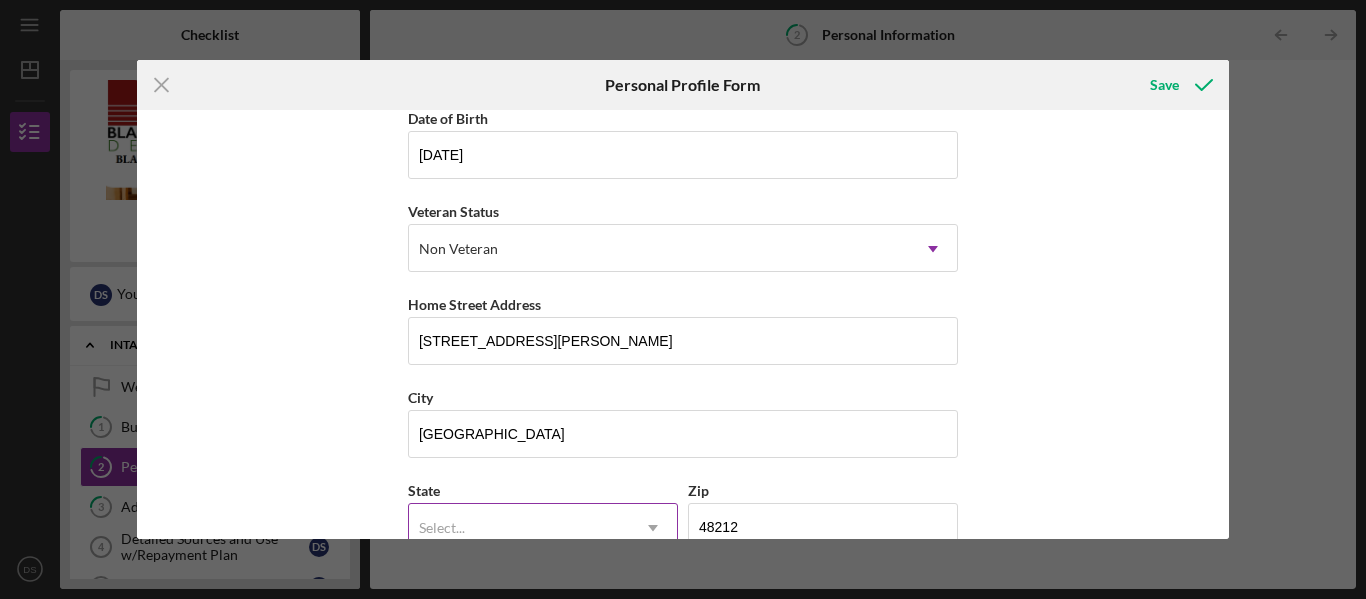 click on "Icon/Dropdown Arrow" 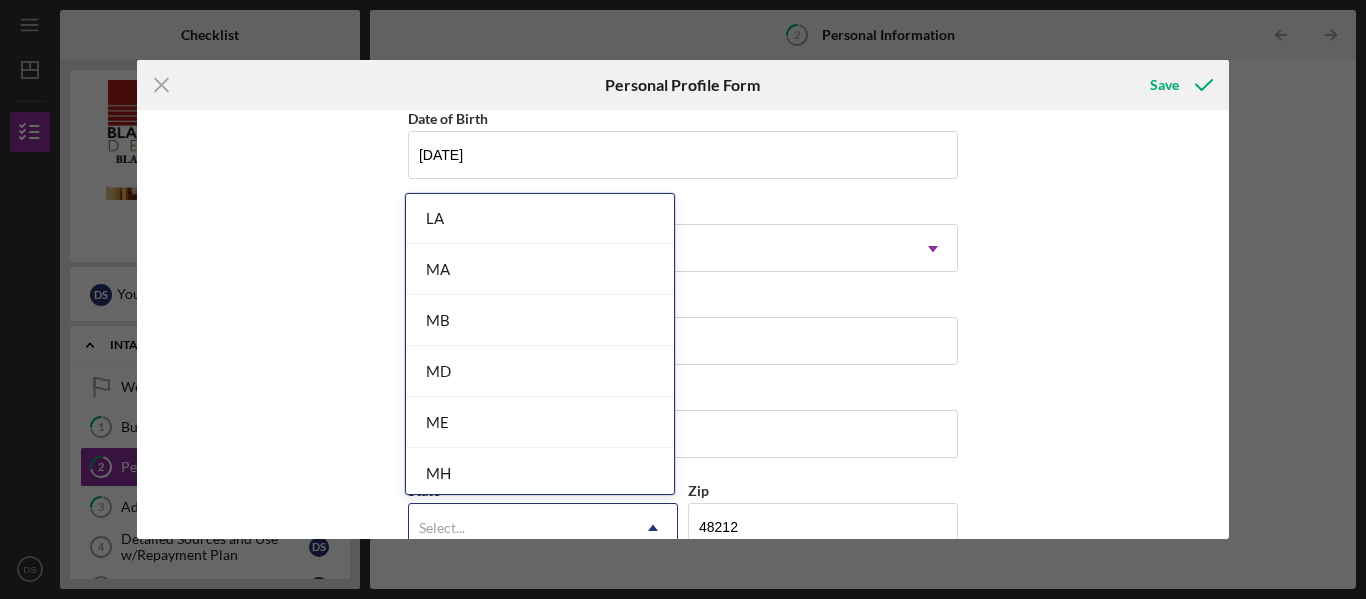 scroll, scrollTop: 1480, scrollLeft: 0, axis: vertical 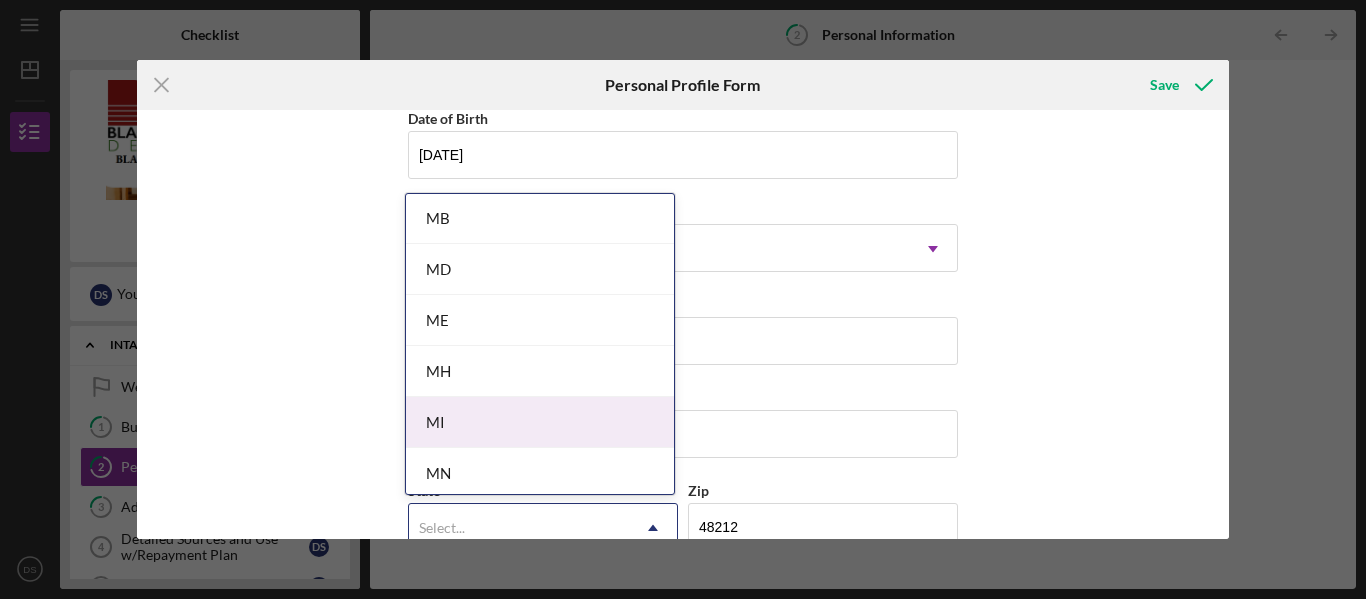 click on "MI" at bounding box center (540, 422) 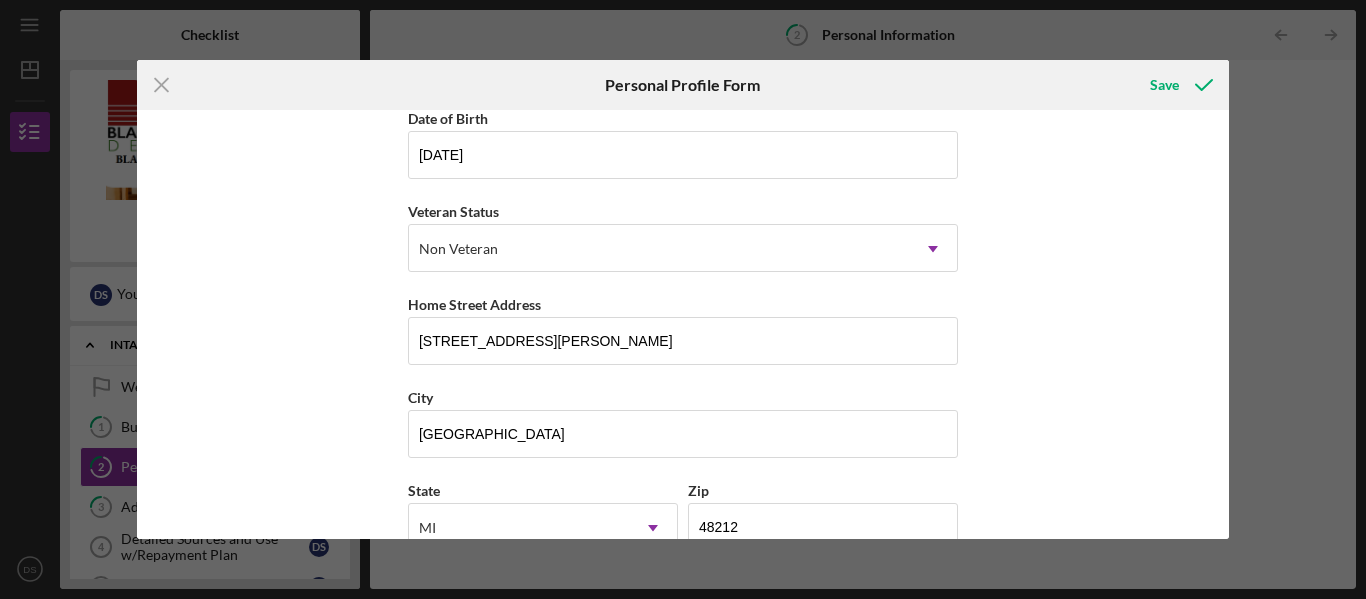click on "First Name [GEOGRAPHIC_DATA] Middle Name W Last Name [PERSON_NAME] Job Title Owner Date of Birth [DEMOGRAPHIC_DATA] Veteran Status Non Veteran Icon/Dropdown [GEOGRAPHIC_DATA] Address [STREET_ADDRESS][PERSON_NAME][US_STATE] Icon/Dropdown Arrow Zip [GEOGRAPHIC_DATA]" at bounding box center [683, 324] 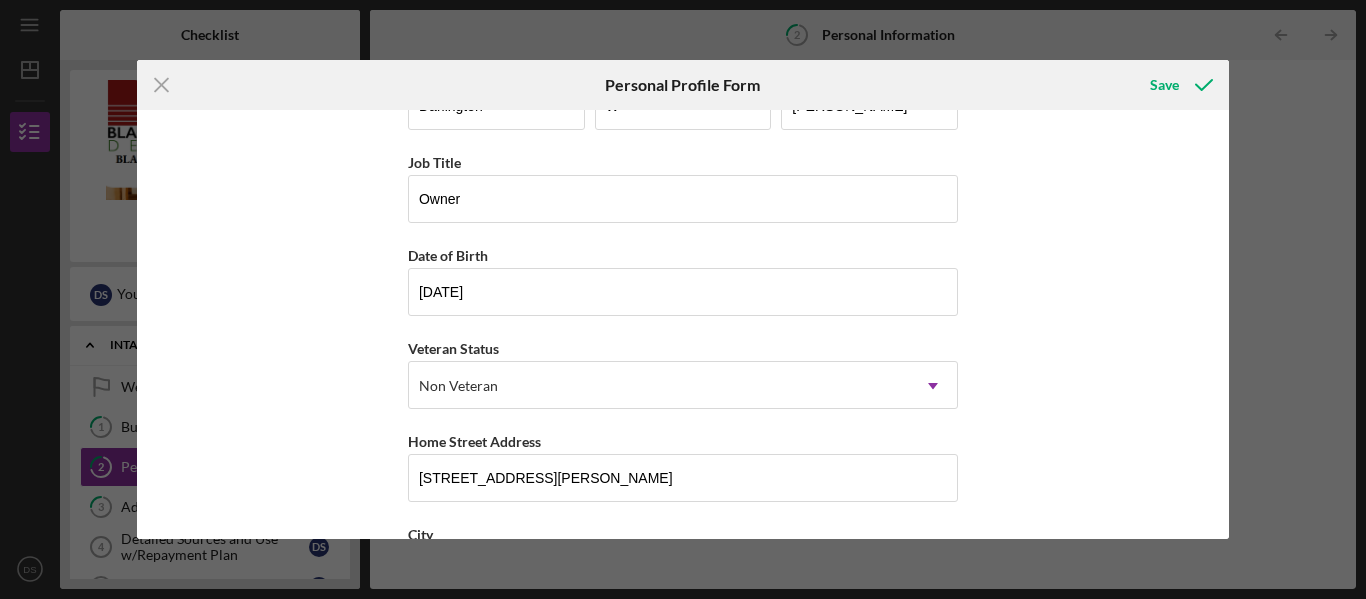 scroll, scrollTop: 2, scrollLeft: 0, axis: vertical 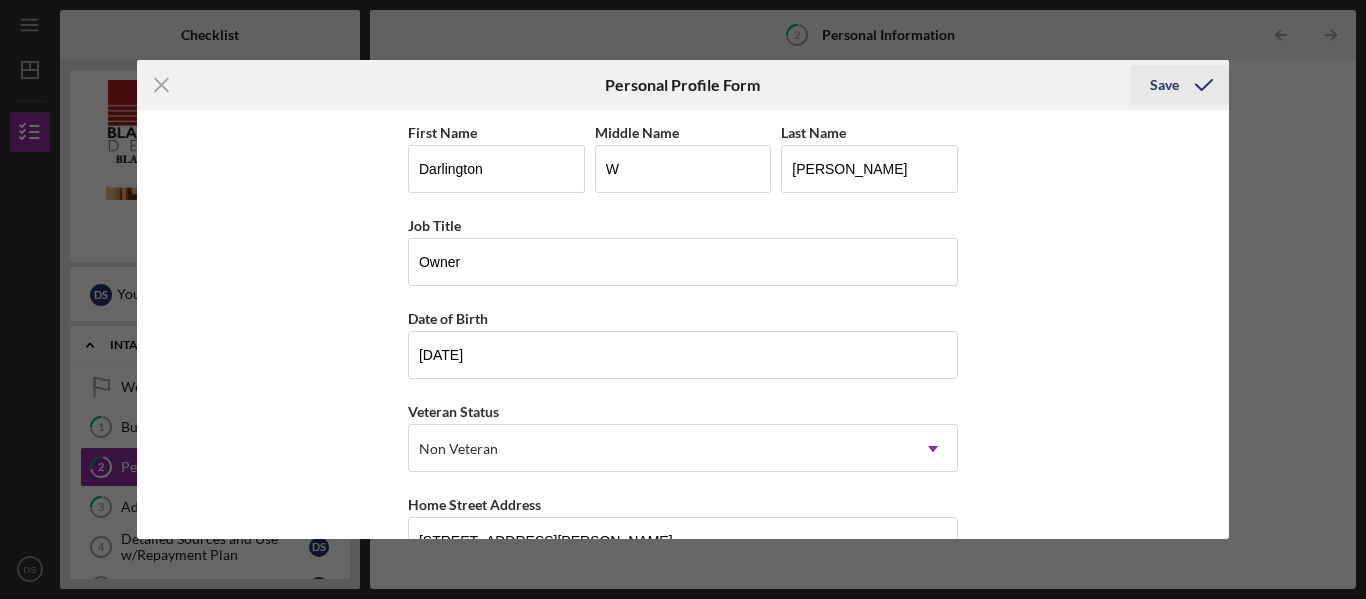 click 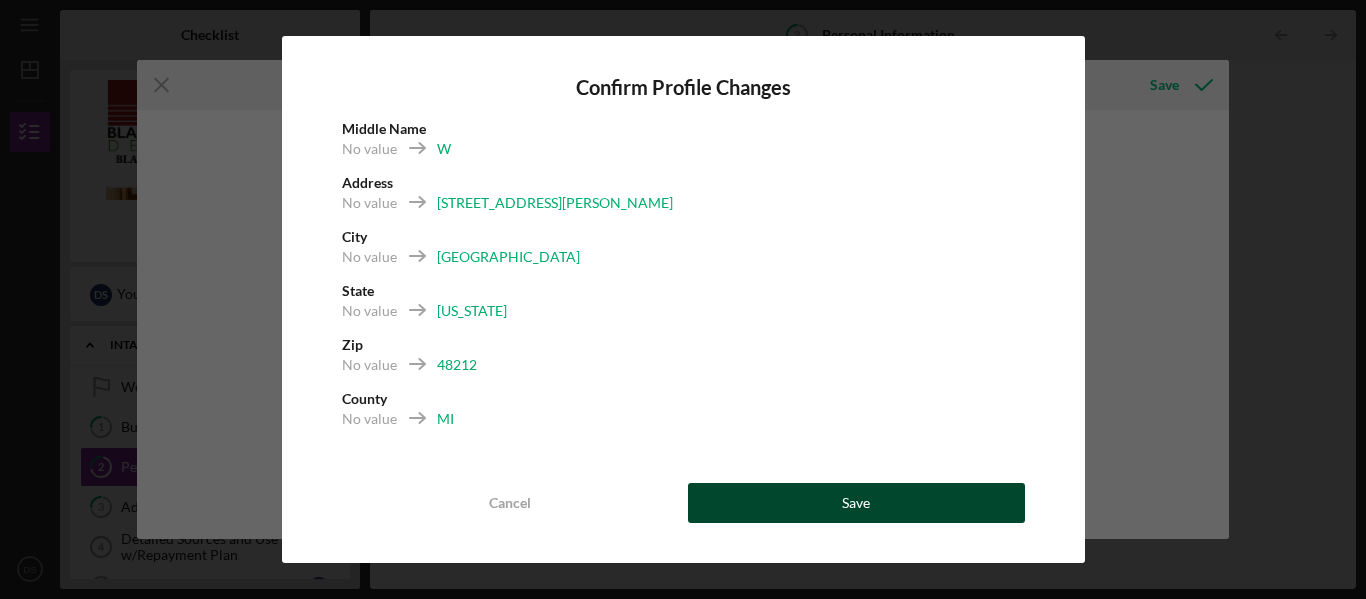 click on "Save" at bounding box center (856, 503) 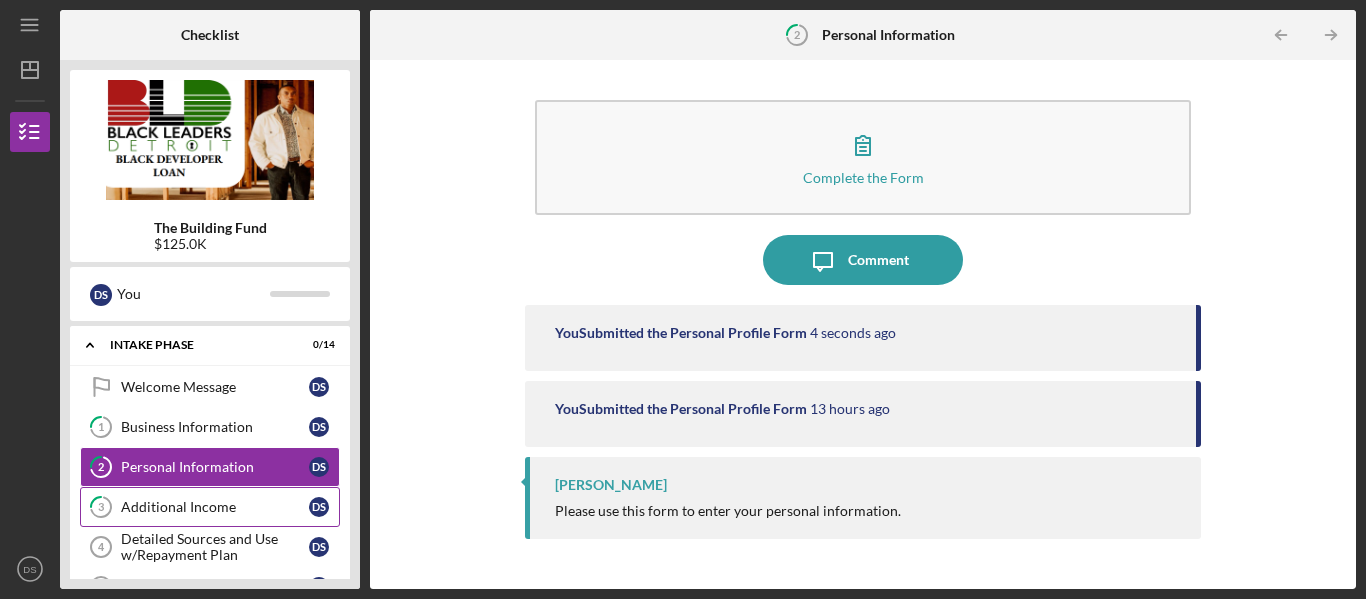 click on "Additional Income" at bounding box center [215, 507] 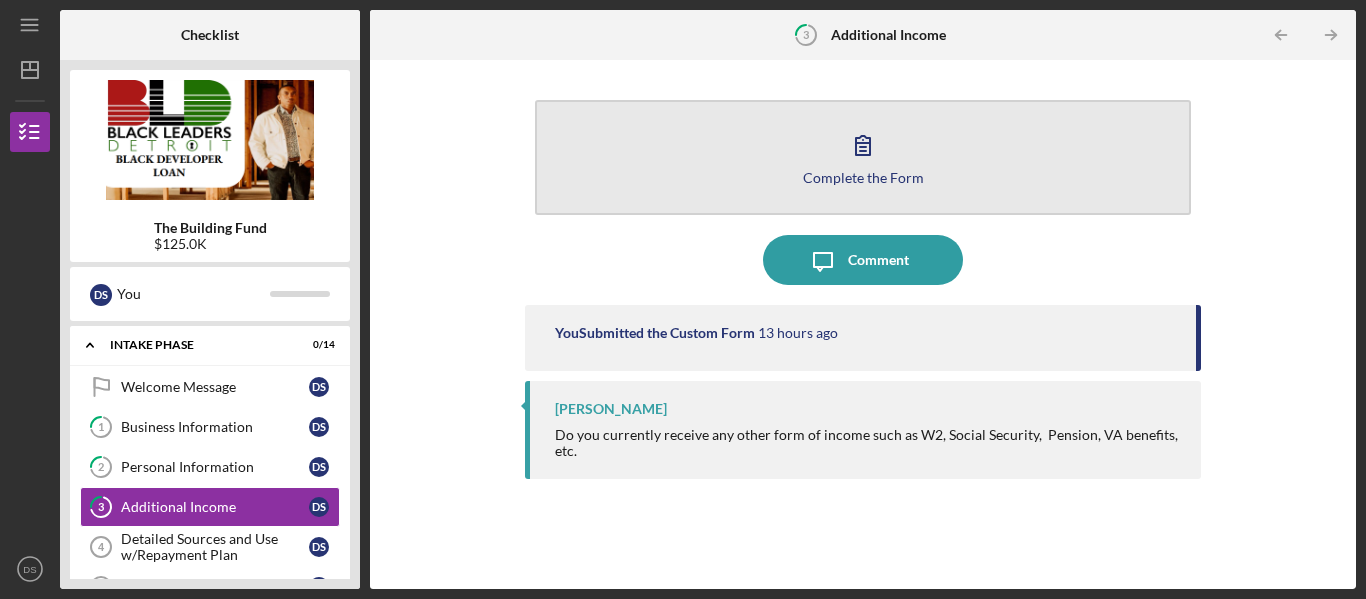 click on "Complete the Form" at bounding box center [863, 177] 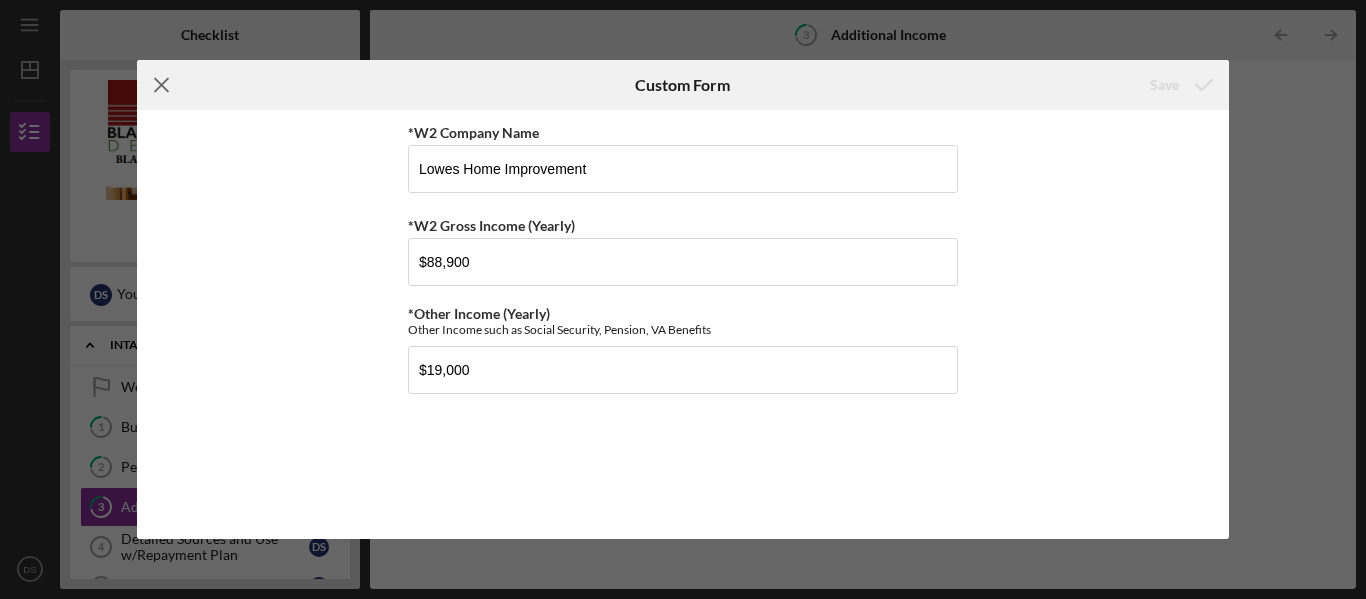 click on "Icon/Menu Close" 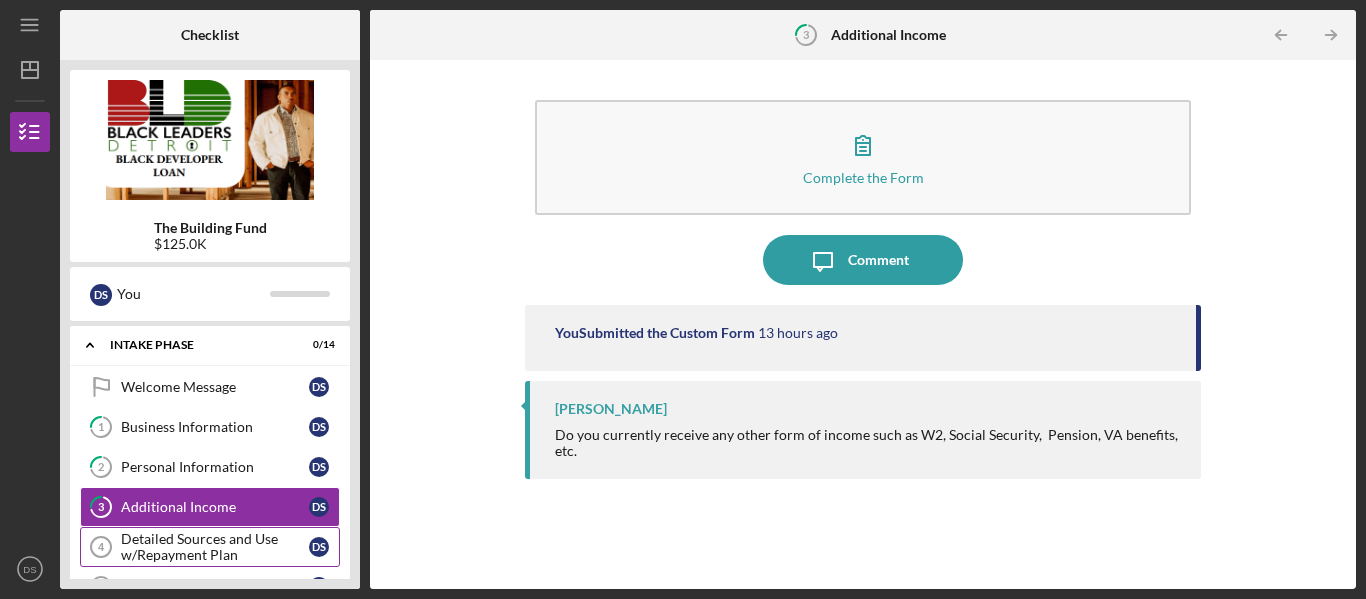 click on "Detailed Sources and Use w/Repayment Plan" at bounding box center (215, 547) 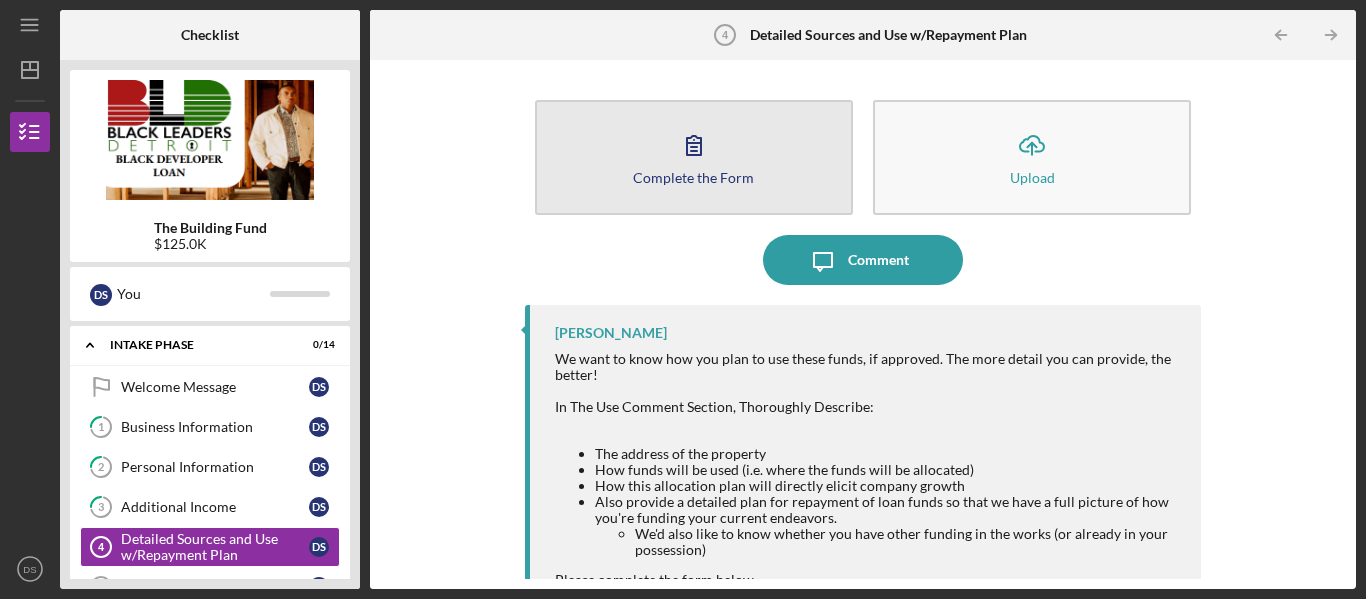 click on "Complete the Form Form" at bounding box center (694, 157) 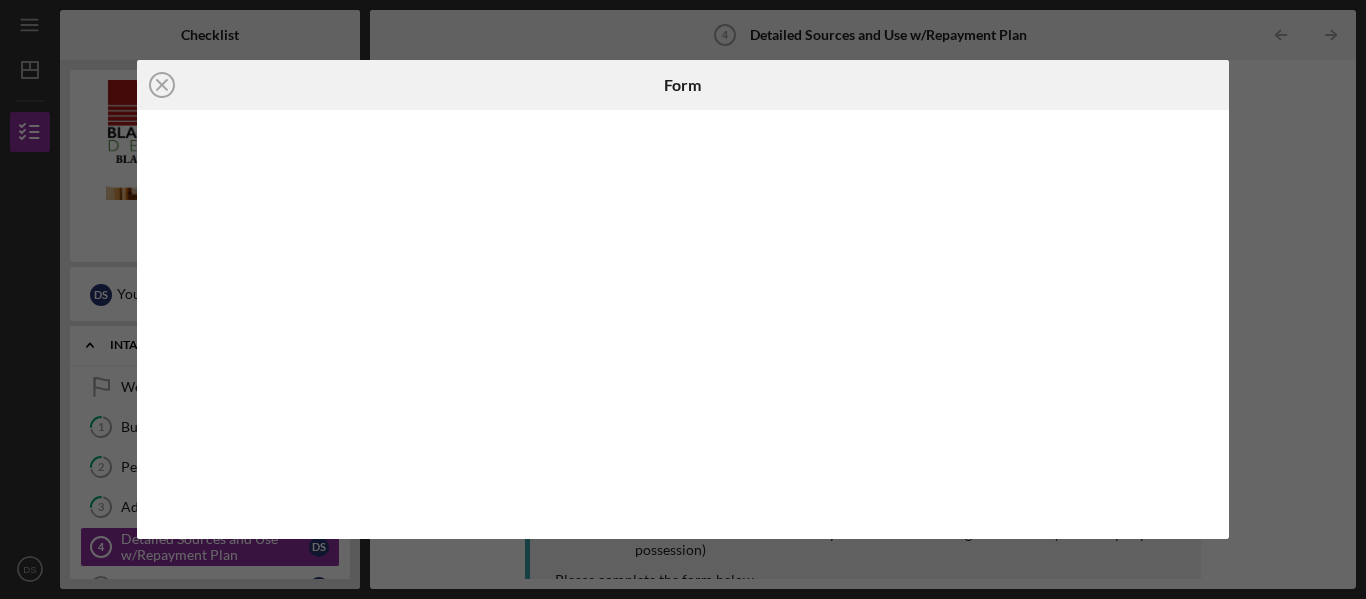 drag, startPoint x: 1032, startPoint y: 87, endPoint x: 1092, endPoint y: 92, distance: 60.207973 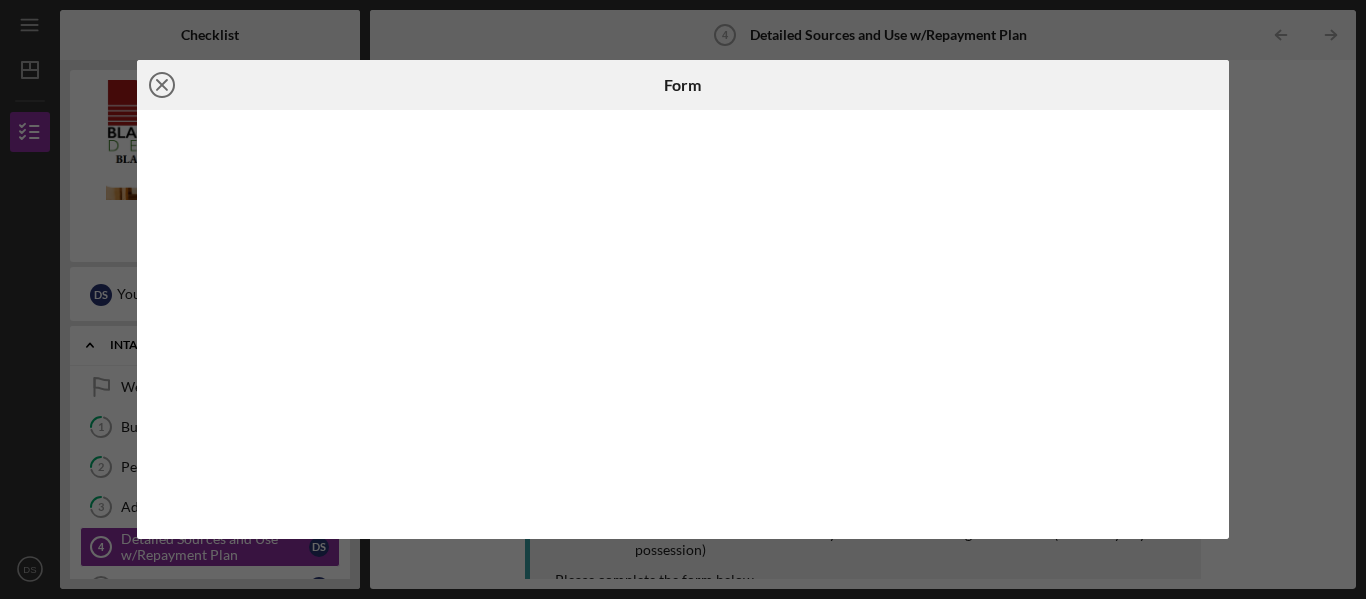 click 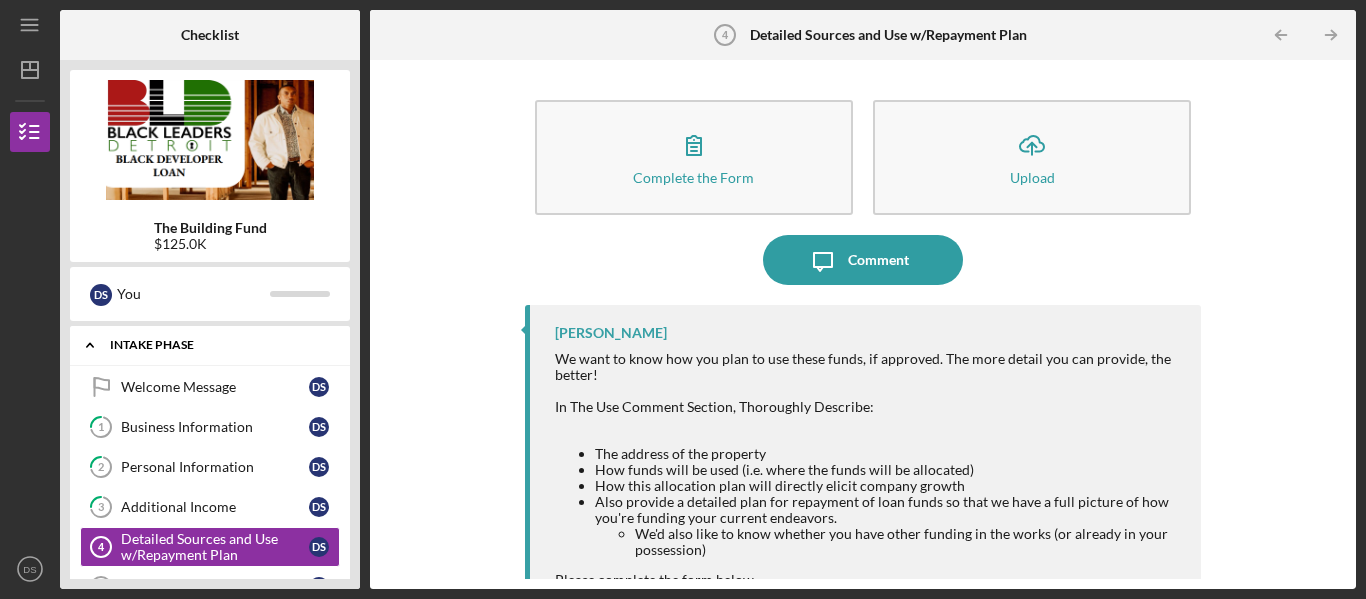 click on "Intake Phase" at bounding box center (217, 345) 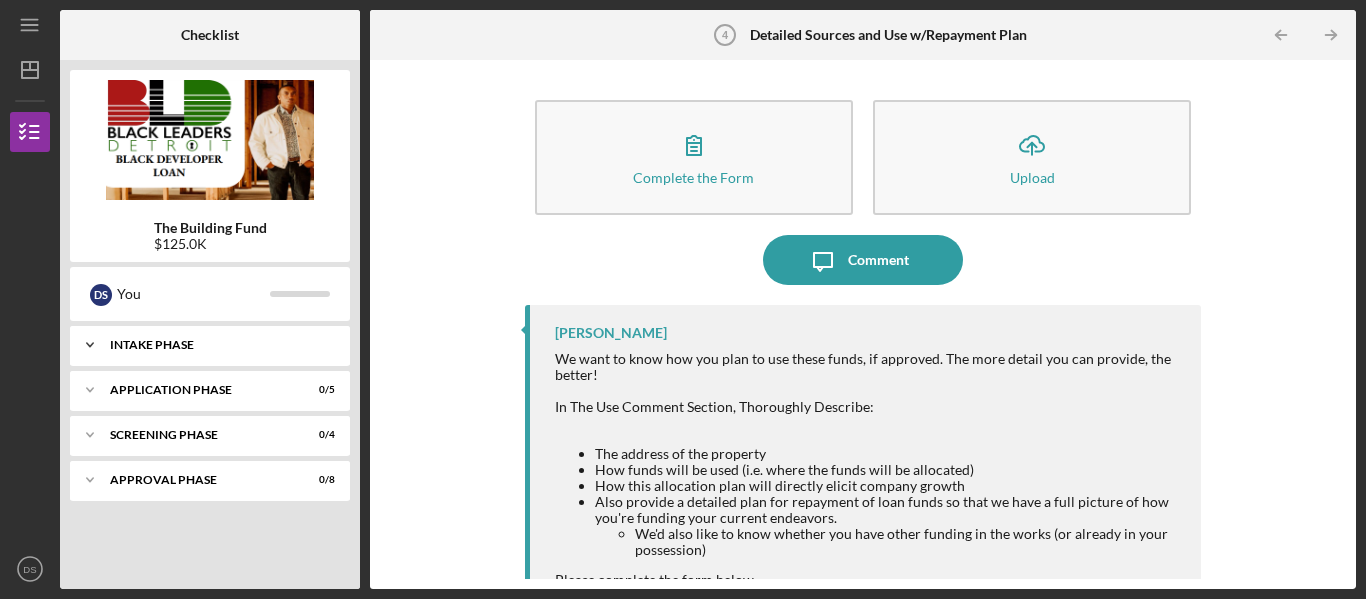 click on "Intake Phase" at bounding box center (217, 345) 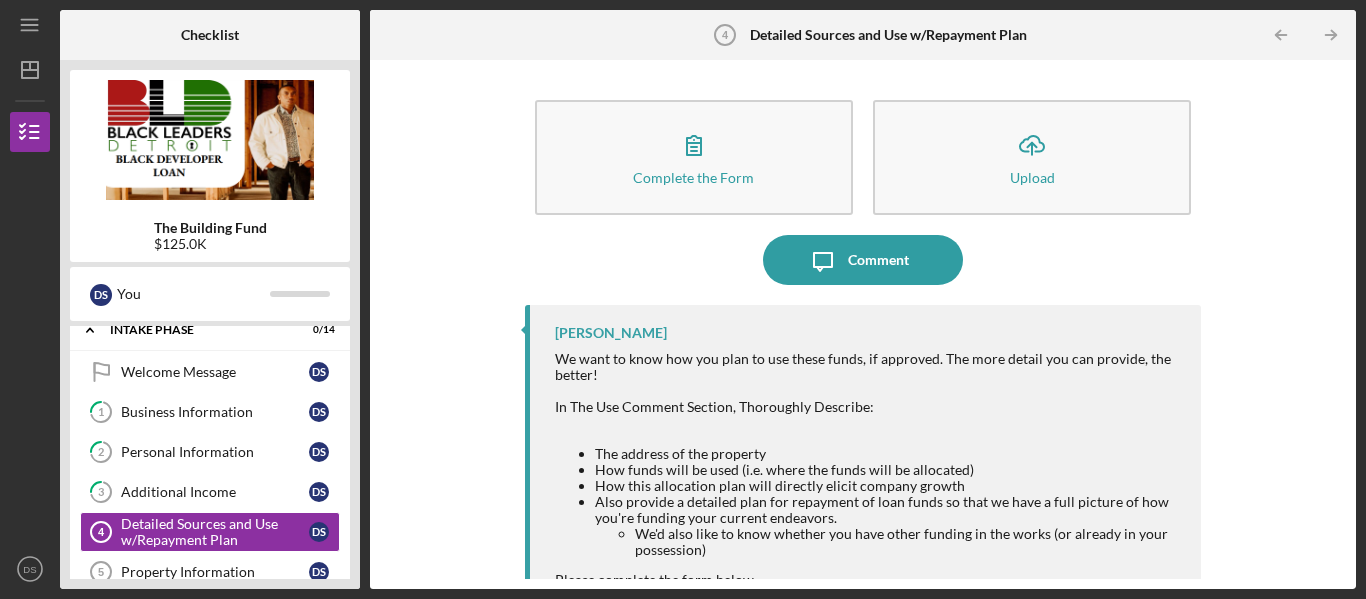 scroll, scrollTop: 0, scrollLeft: 0, axis: both 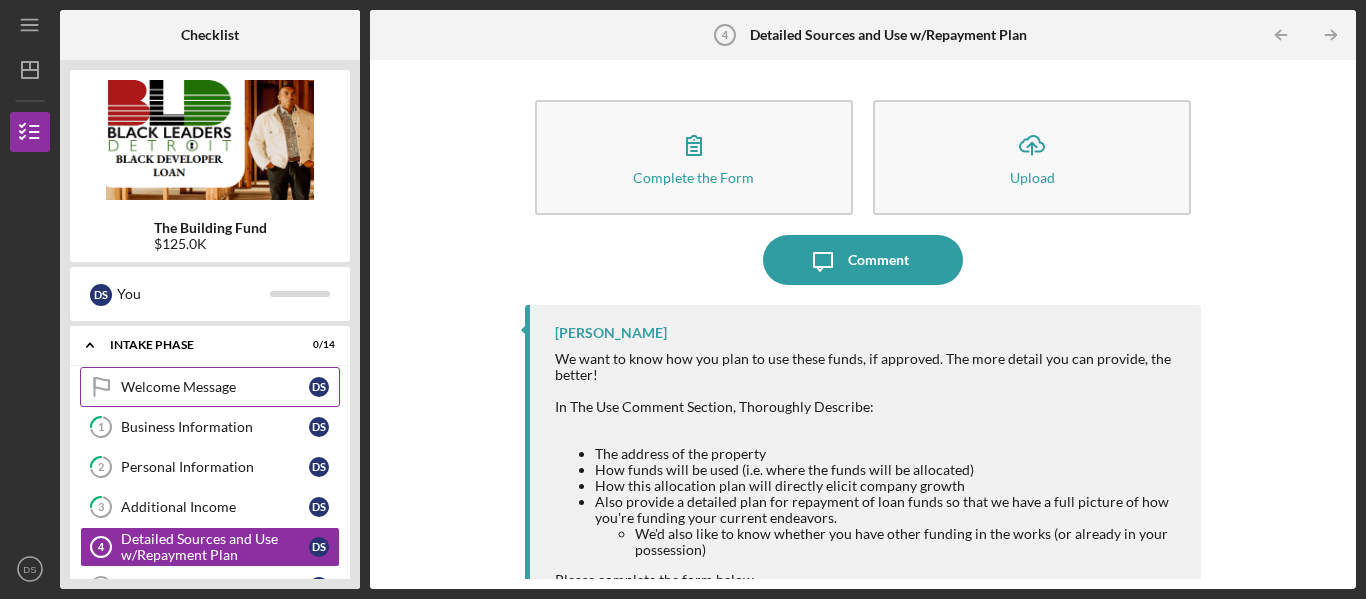 click on "Welcome Message" at bounding box center [215, 387] 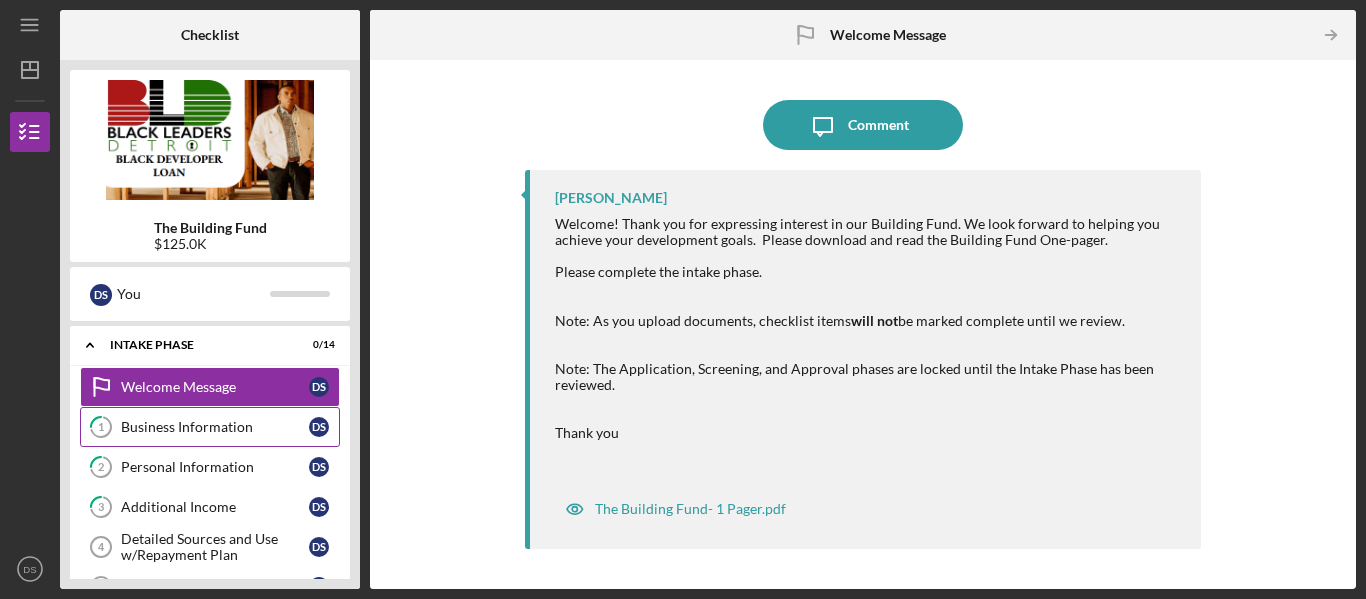 click on "Business Information" at bounding box center [215, 427] 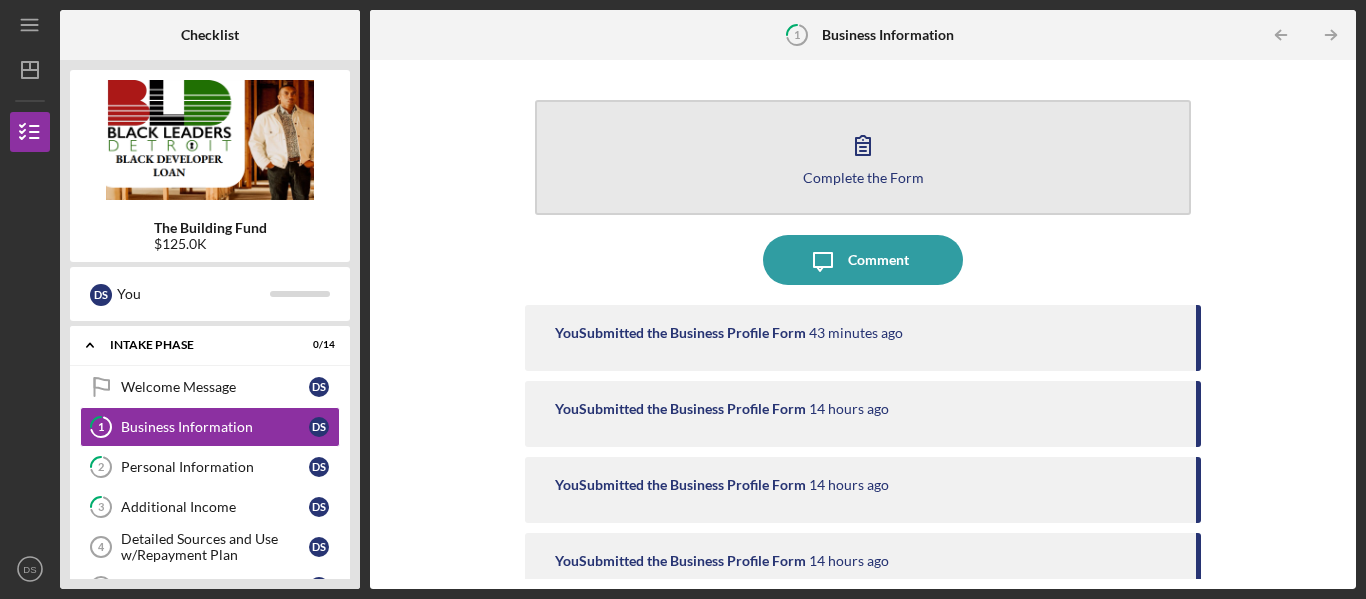 click 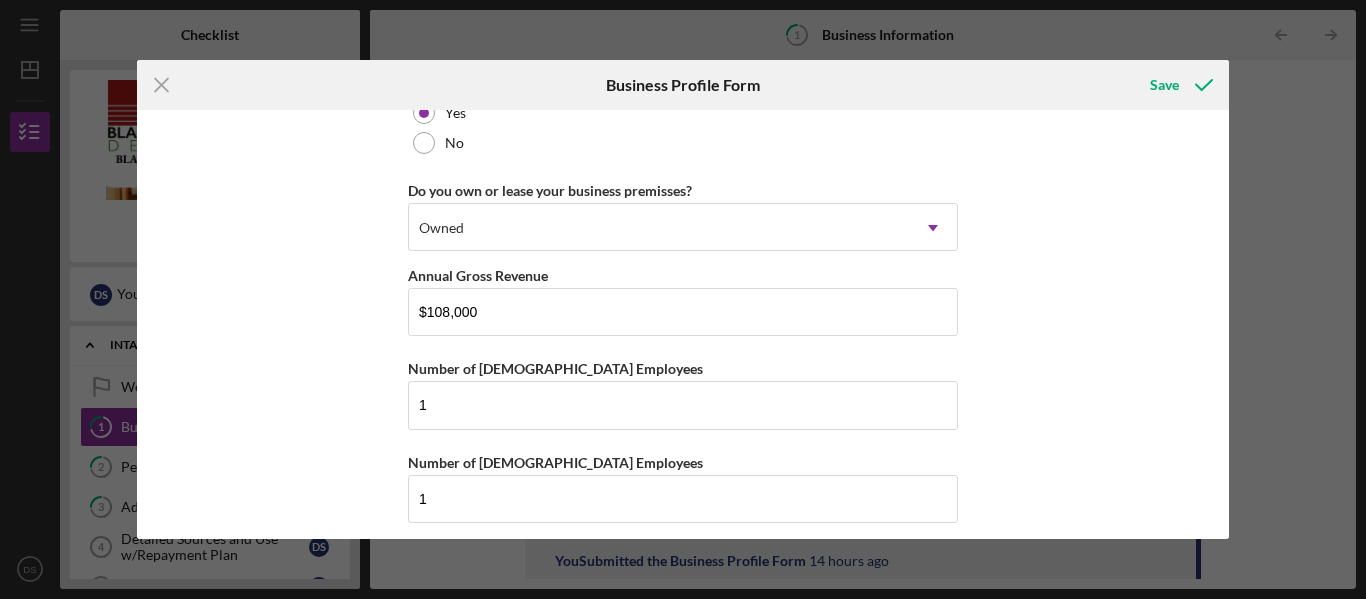 scroll, scrollTop: 1616, scrollLeft: 0, axis: vertical 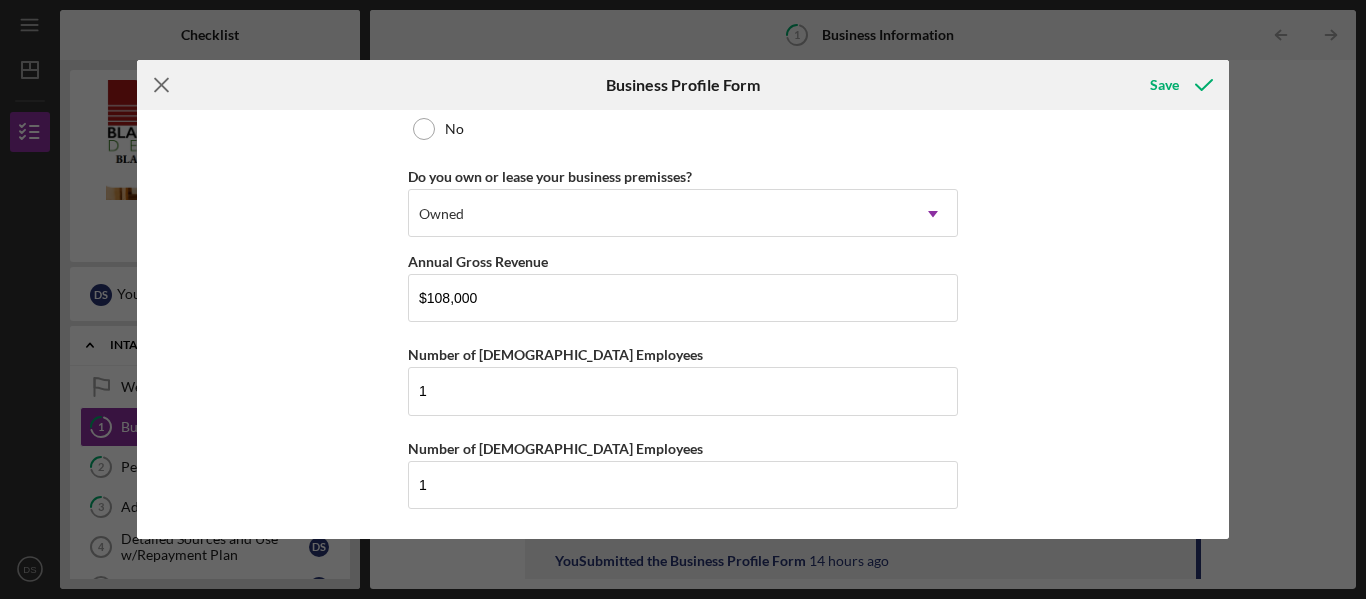 click 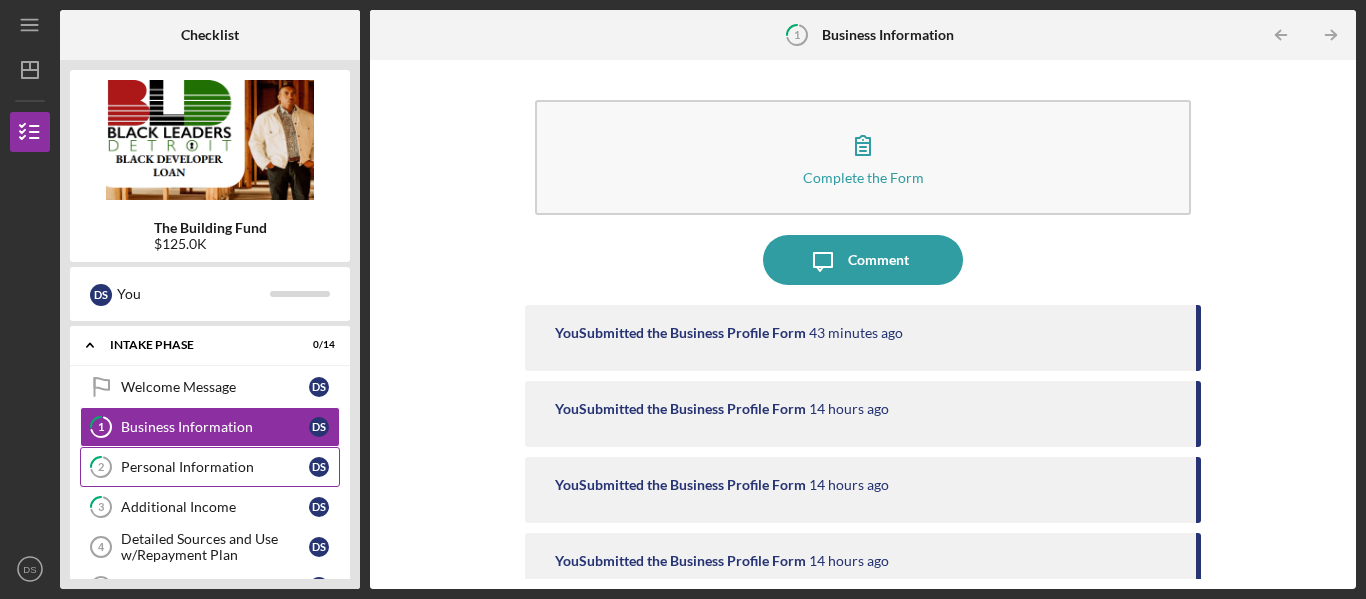 click on "Personal Information" at bounding box center (215, 467) 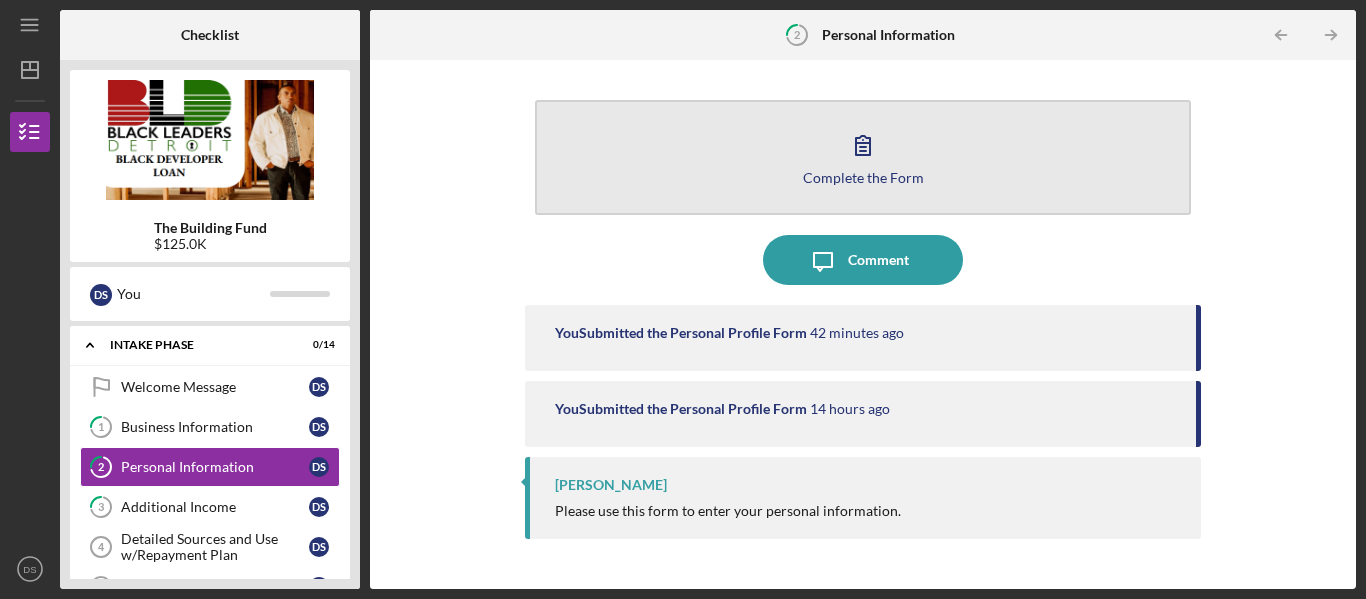 click on "Complete the Form" at bounding box center [863, 177] 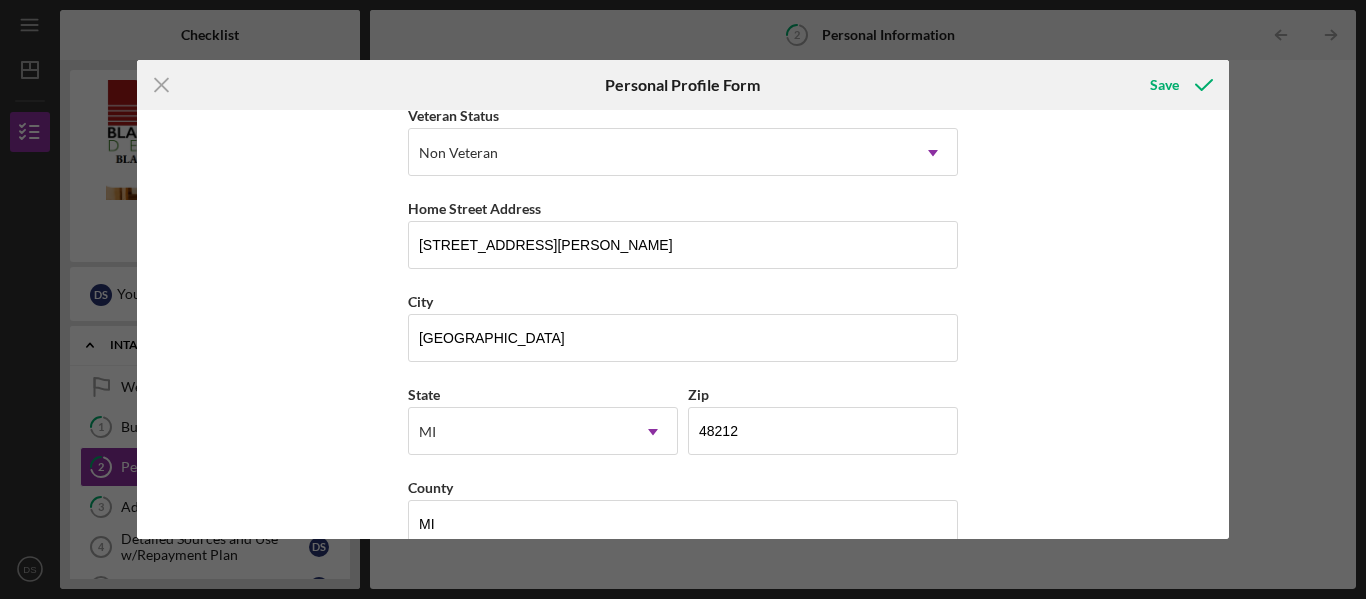 scroll, scrollTop: 336, scrollLeft: 0, axis: vertical 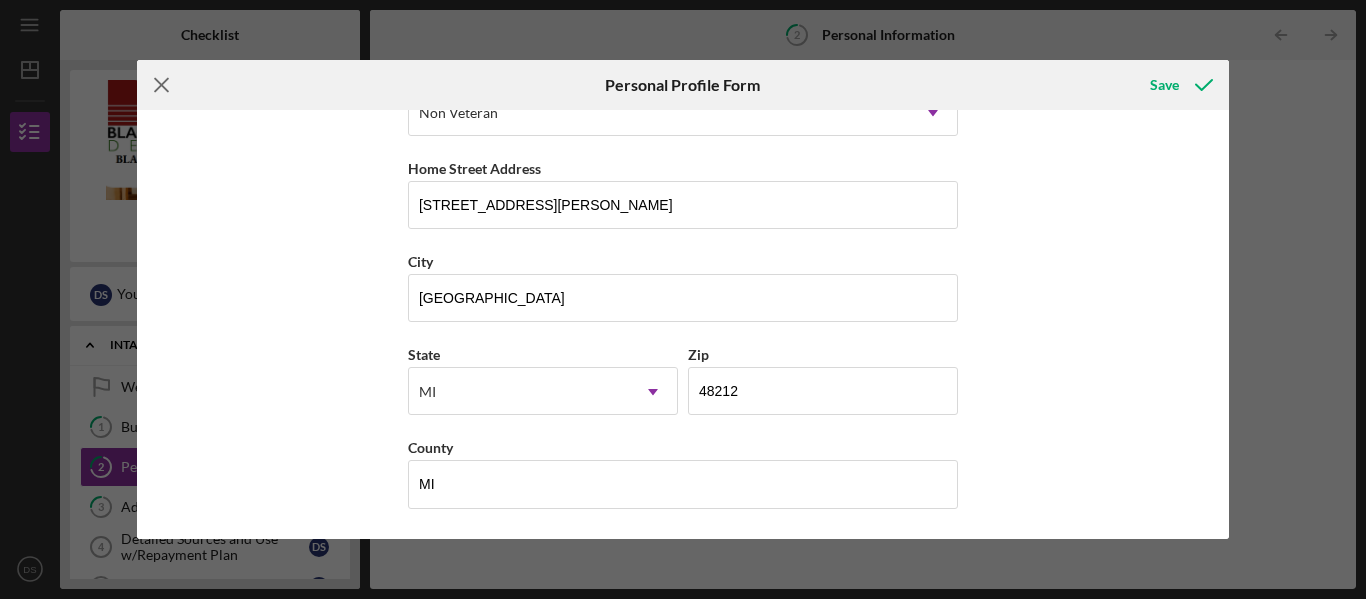 click on "Icon/Menu Close" 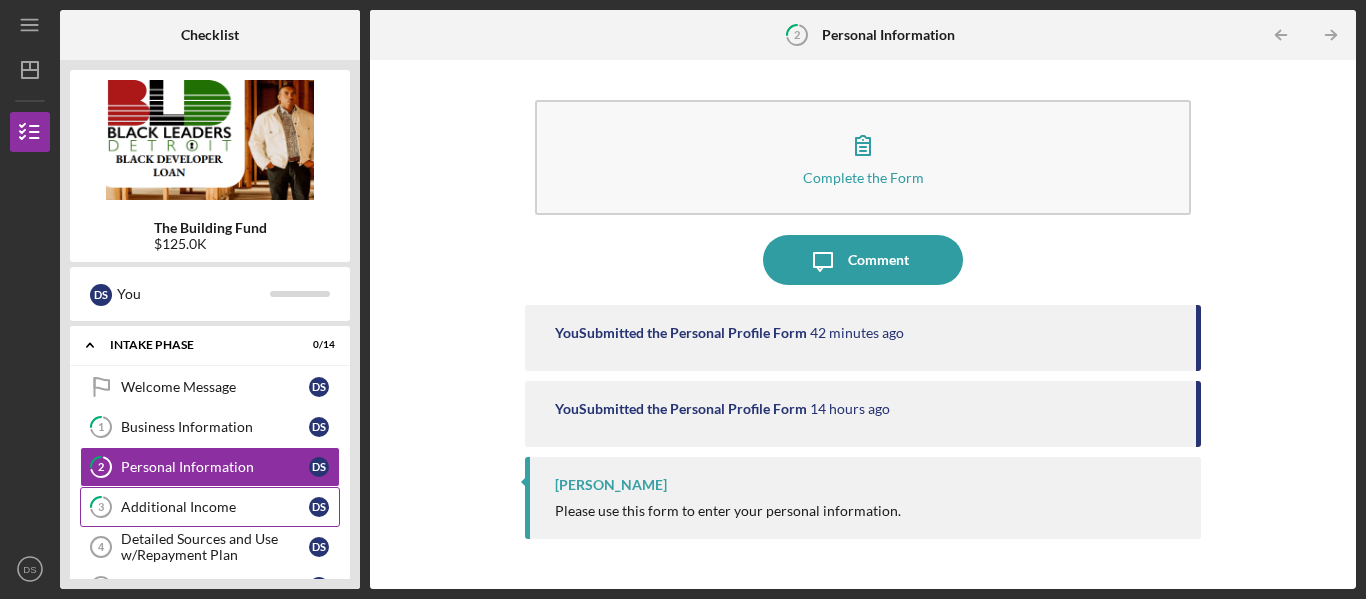 click on "Additional Income" at bounding box center [215, 507] 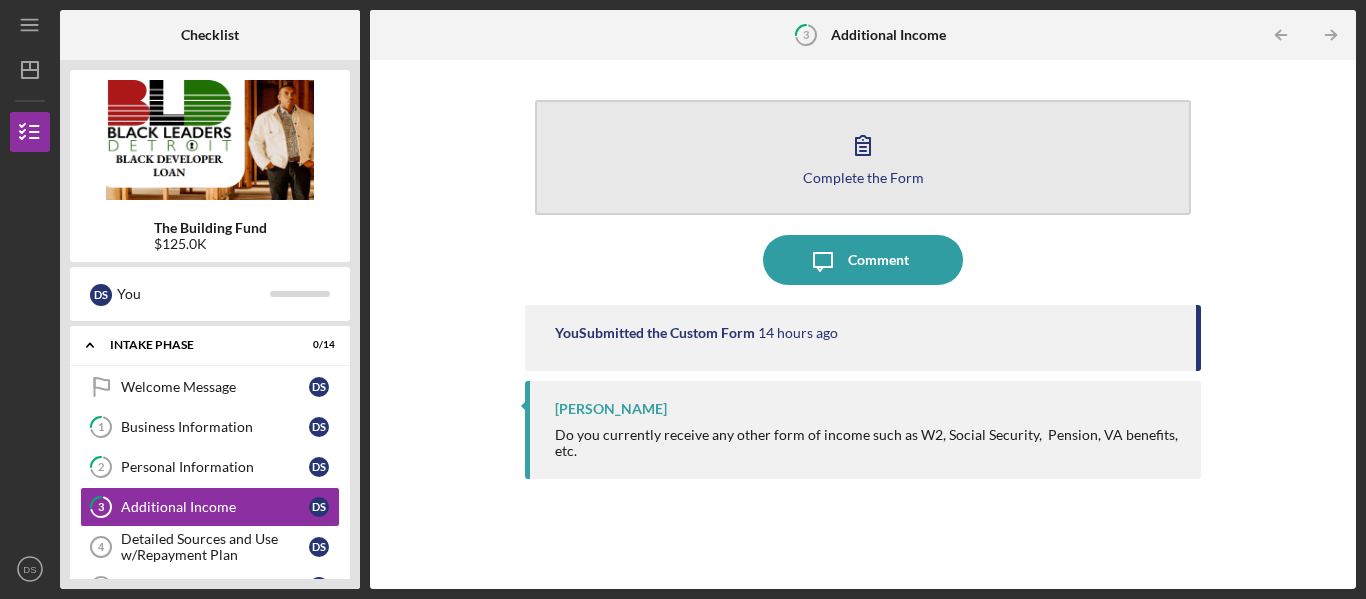 click on "Complete the Form" at bounding box center [863, 177] 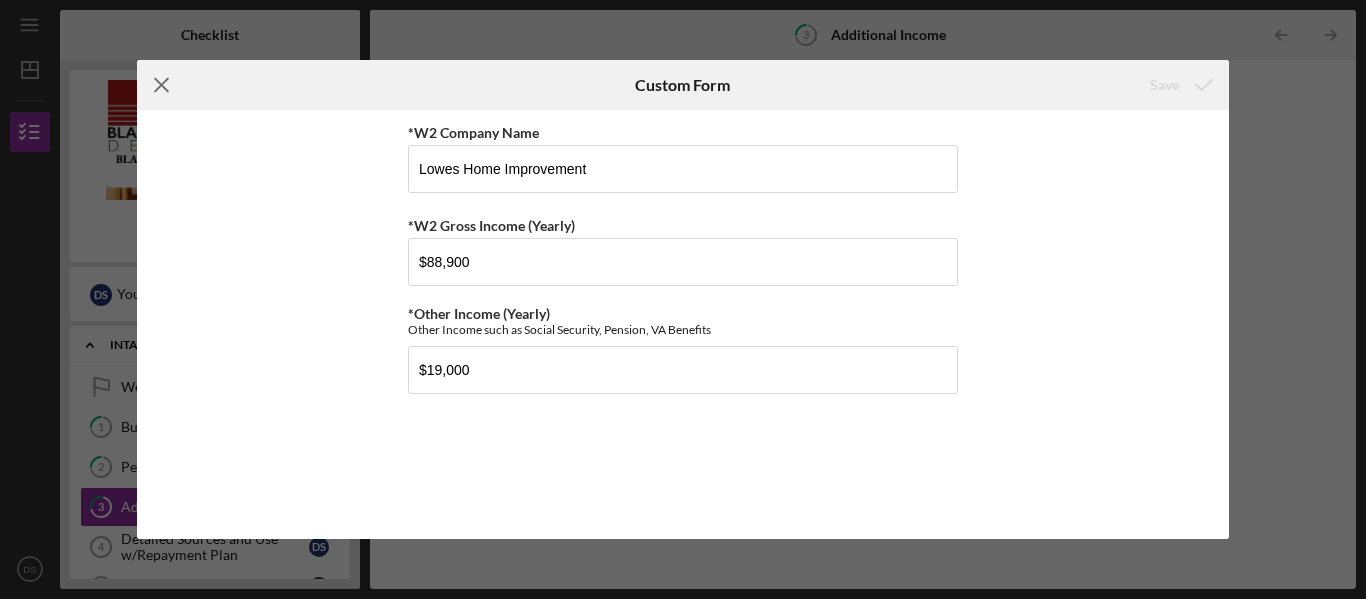 click 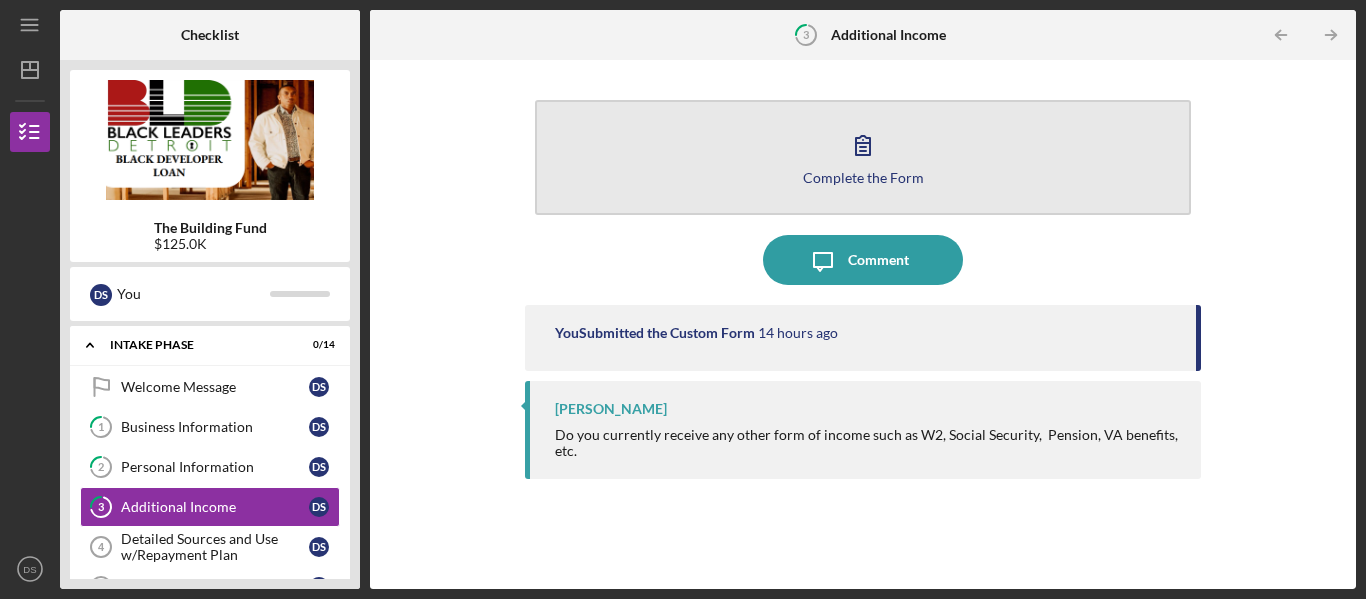 click on "Complete the Form" at bounding box center [863, 177] 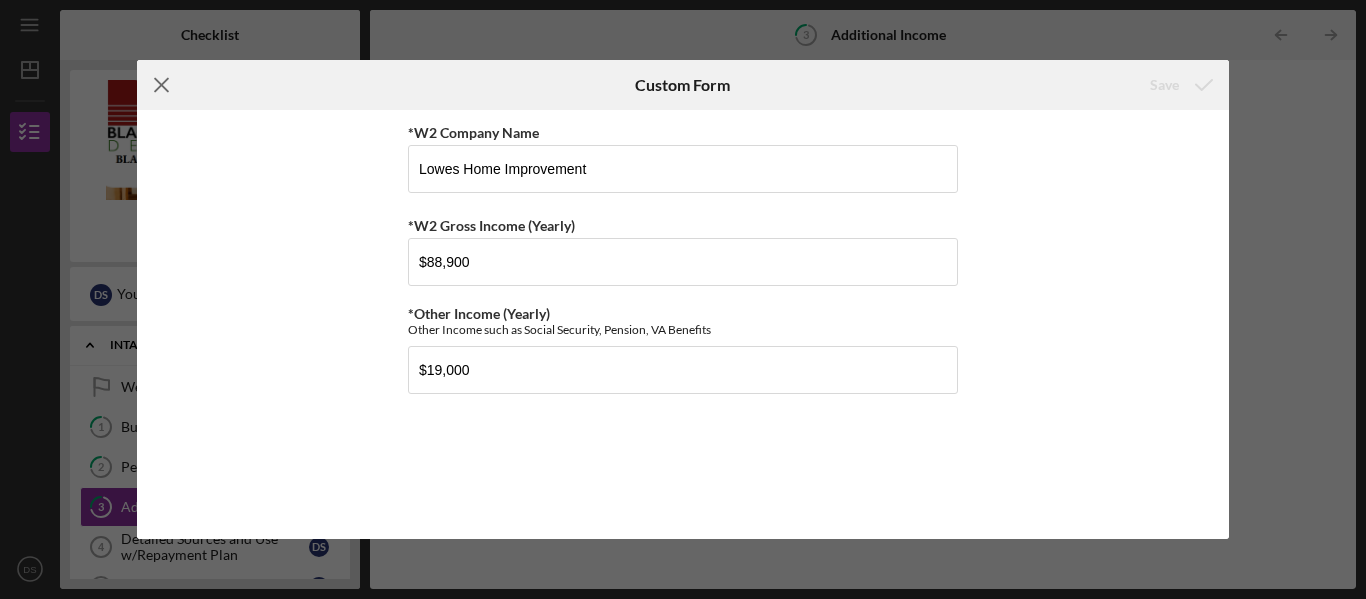 click on "Icon/Menu Close" 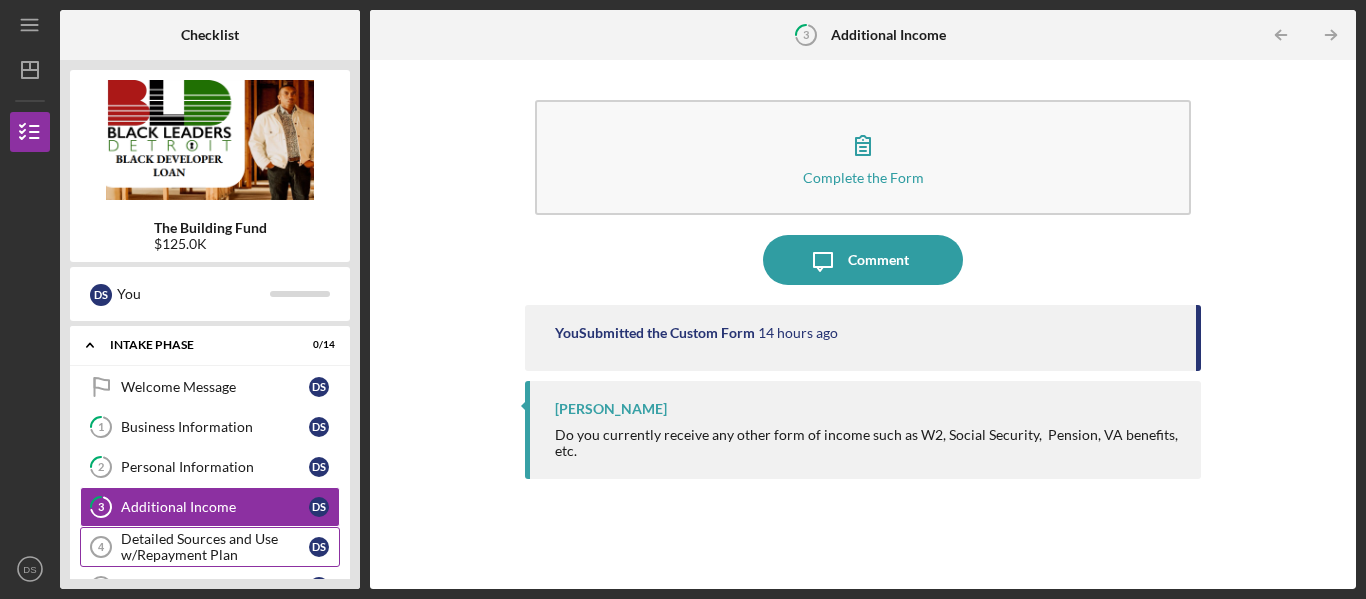 click on "Detailed Sources and Use w/Repayment Plan" at bounding box center (215, 547) 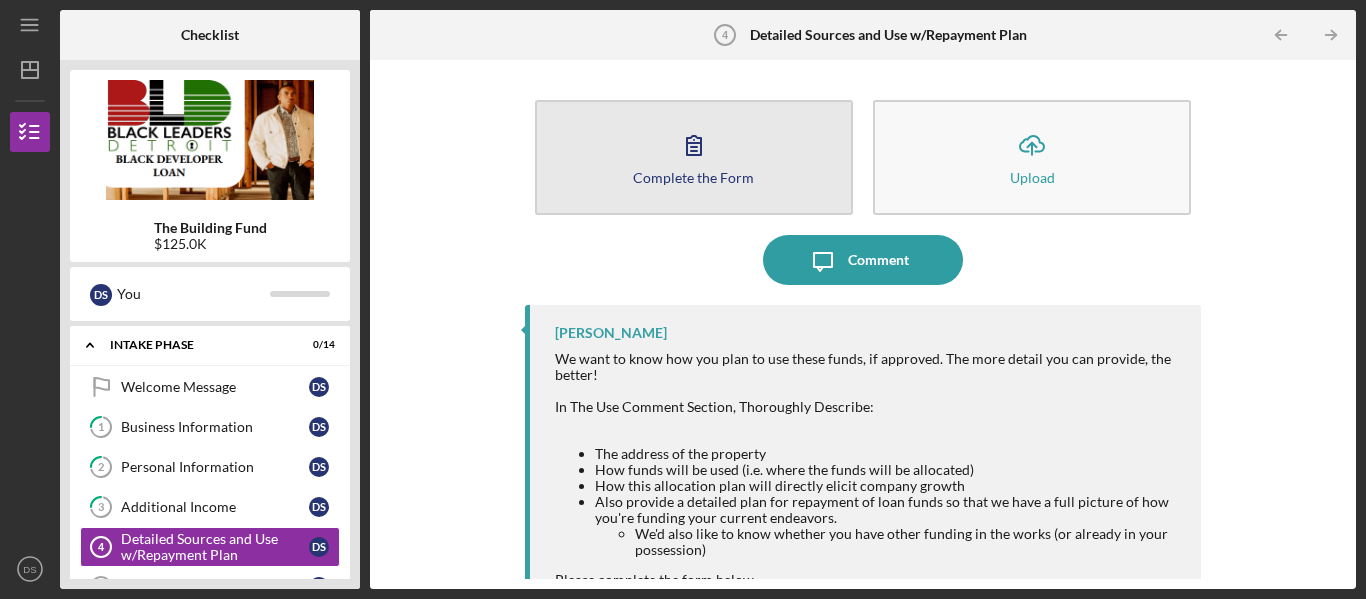 click on "Complete the Form Form" at bounding box center [694, 157] 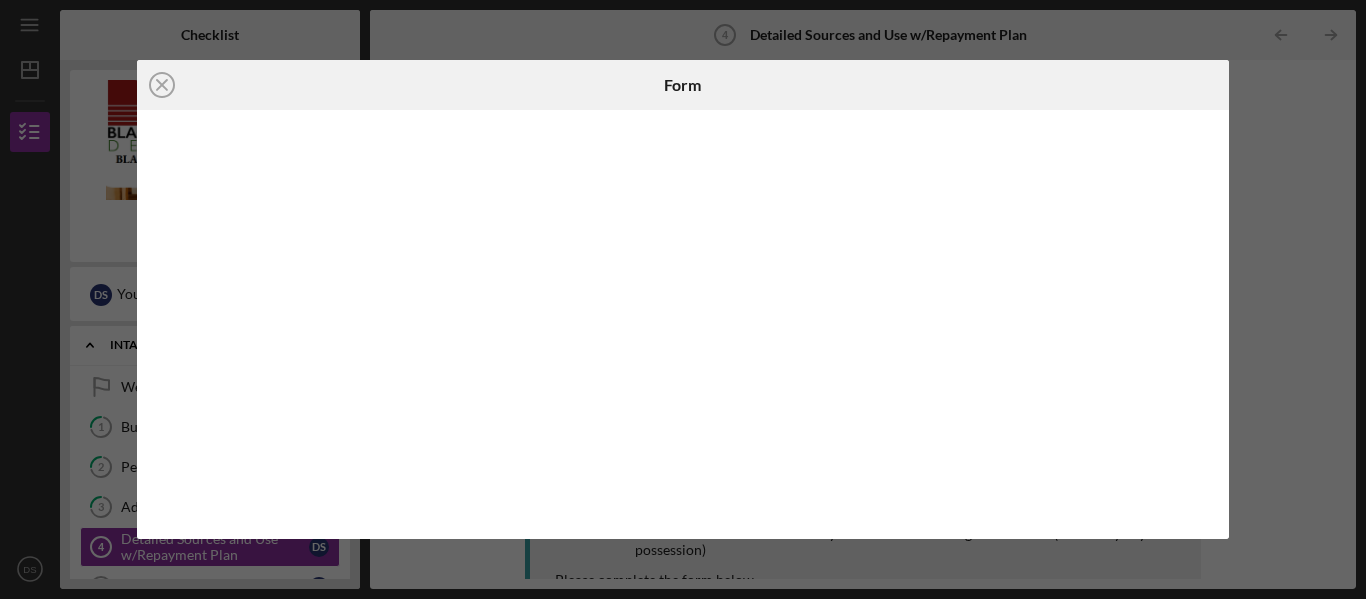 click at bounding box center (683, 324) 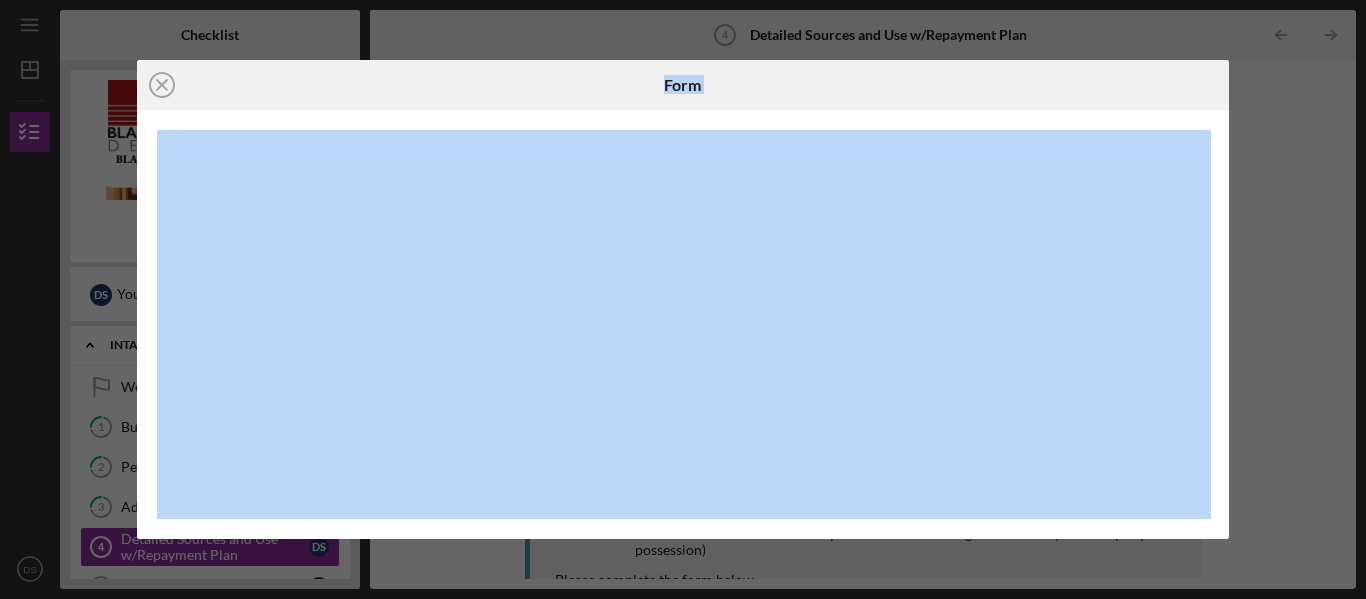 drag, startPoint x: 1224, startPoint y: 320, endPoint x: 1225, endPoint y: 434, distance: 114.00439 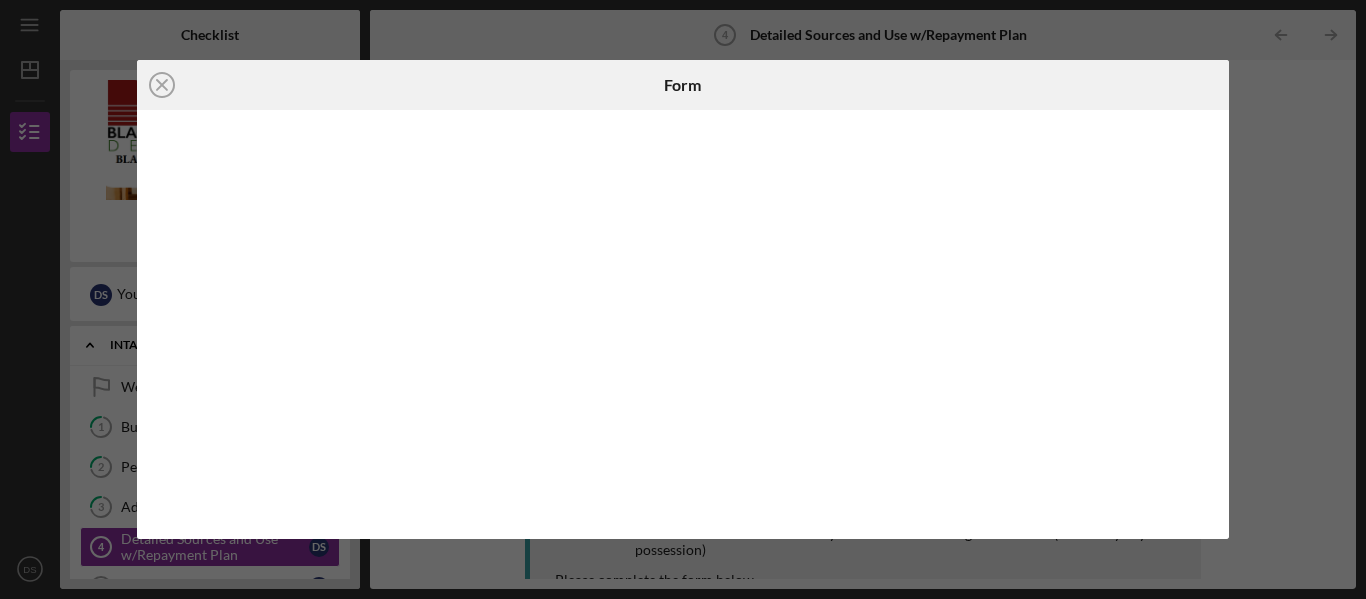 click at bounding box center [683, 324] 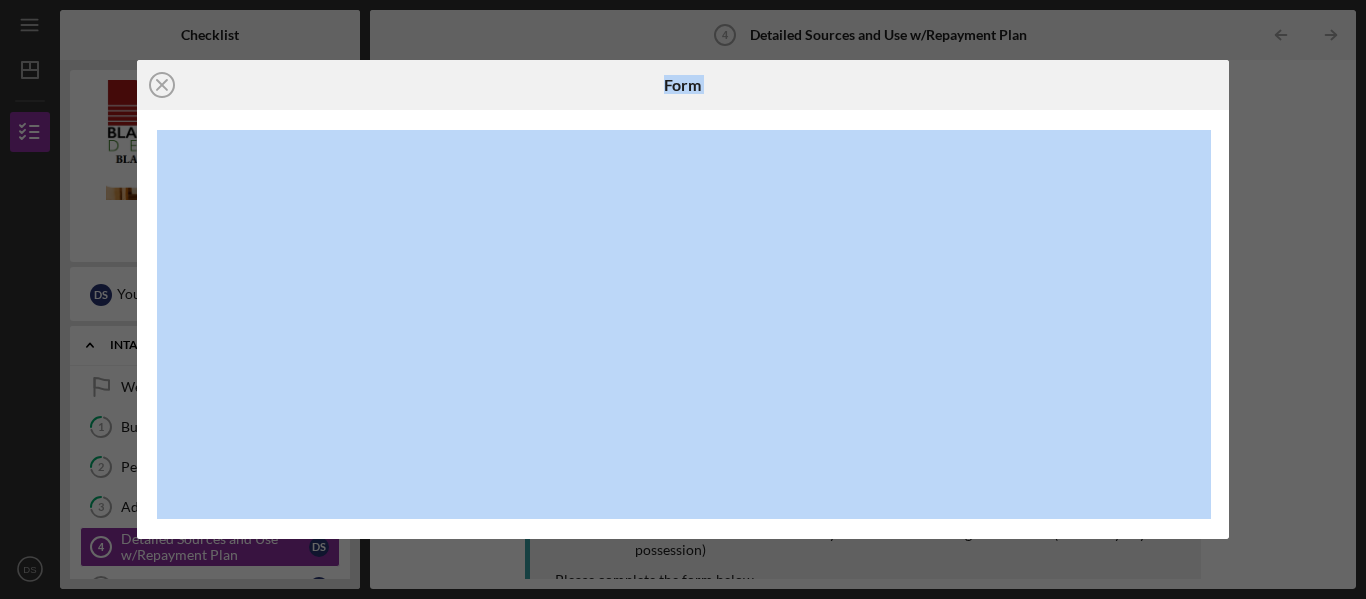 click at bounding box center [683, 324] 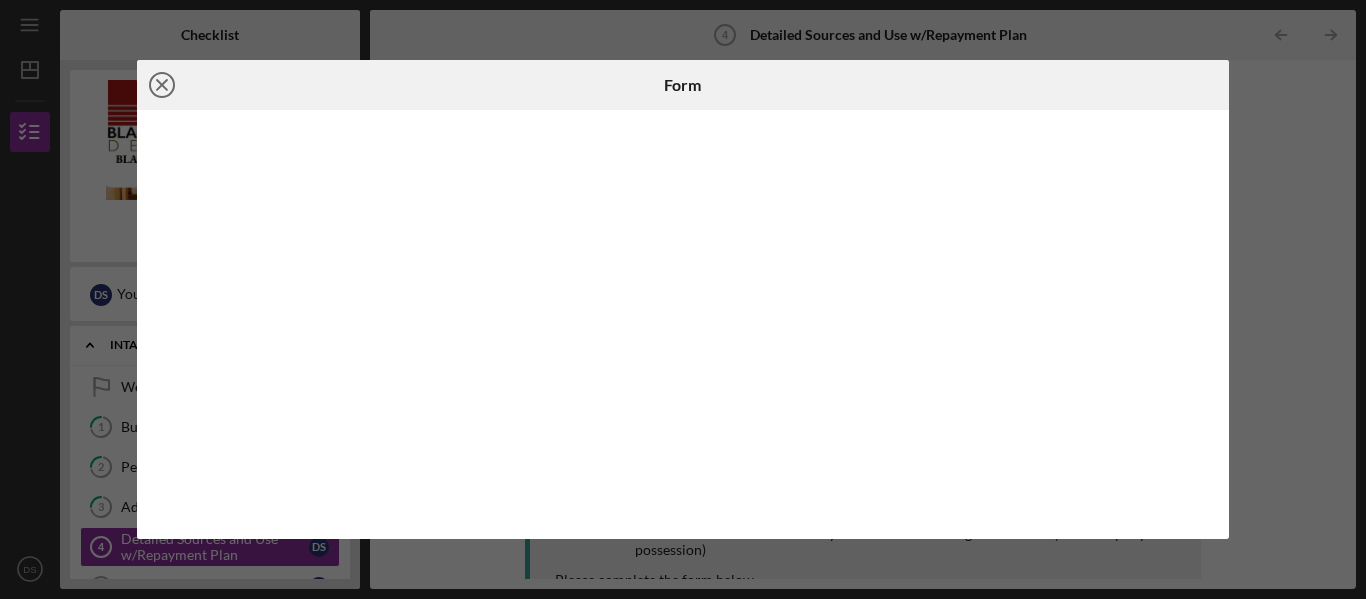 click 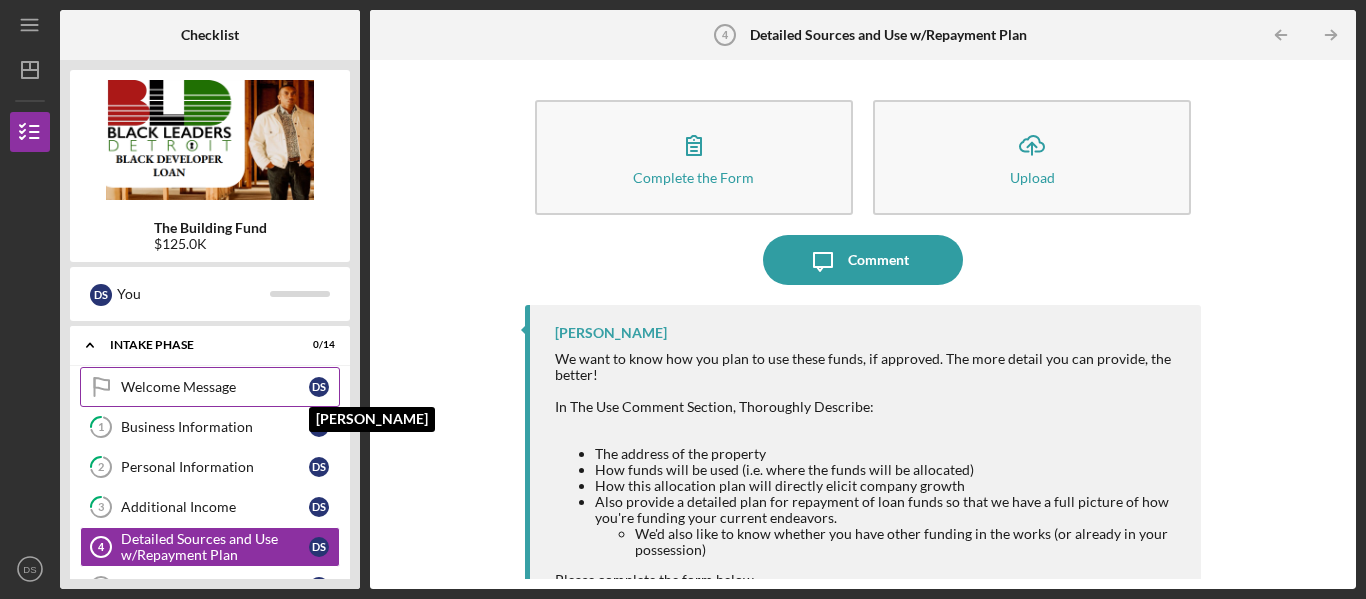 type 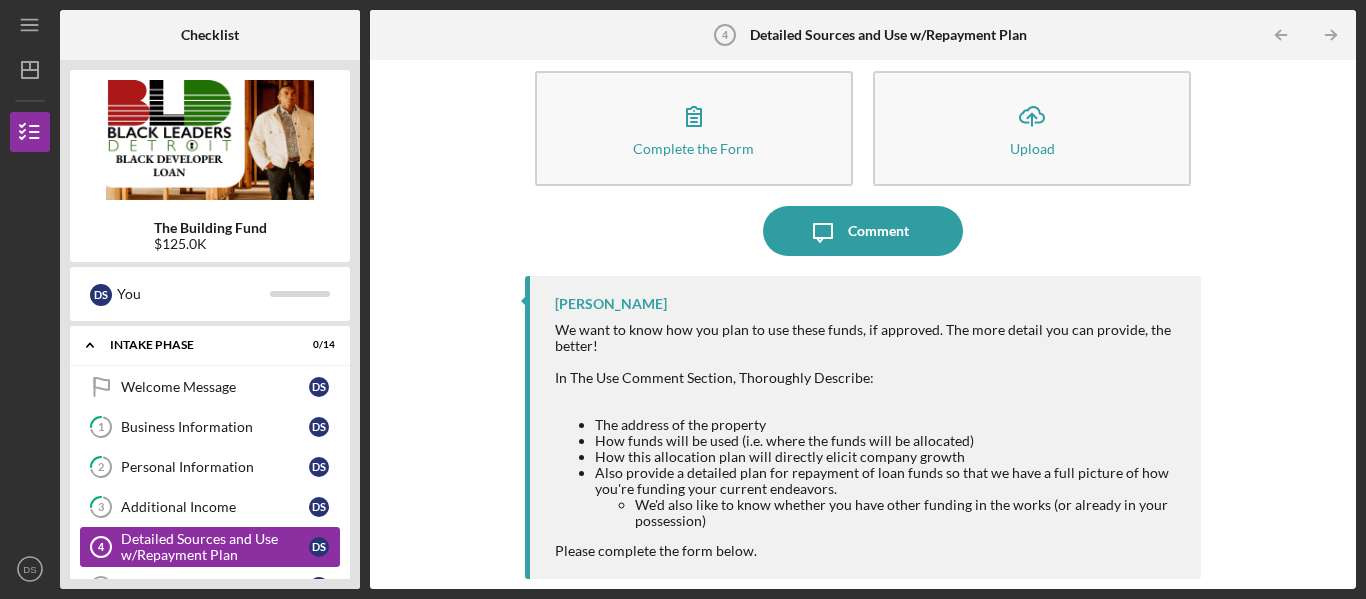 click on "Detailed Sources and Use w/Repayment Plan" at bounding box center [215, 547] 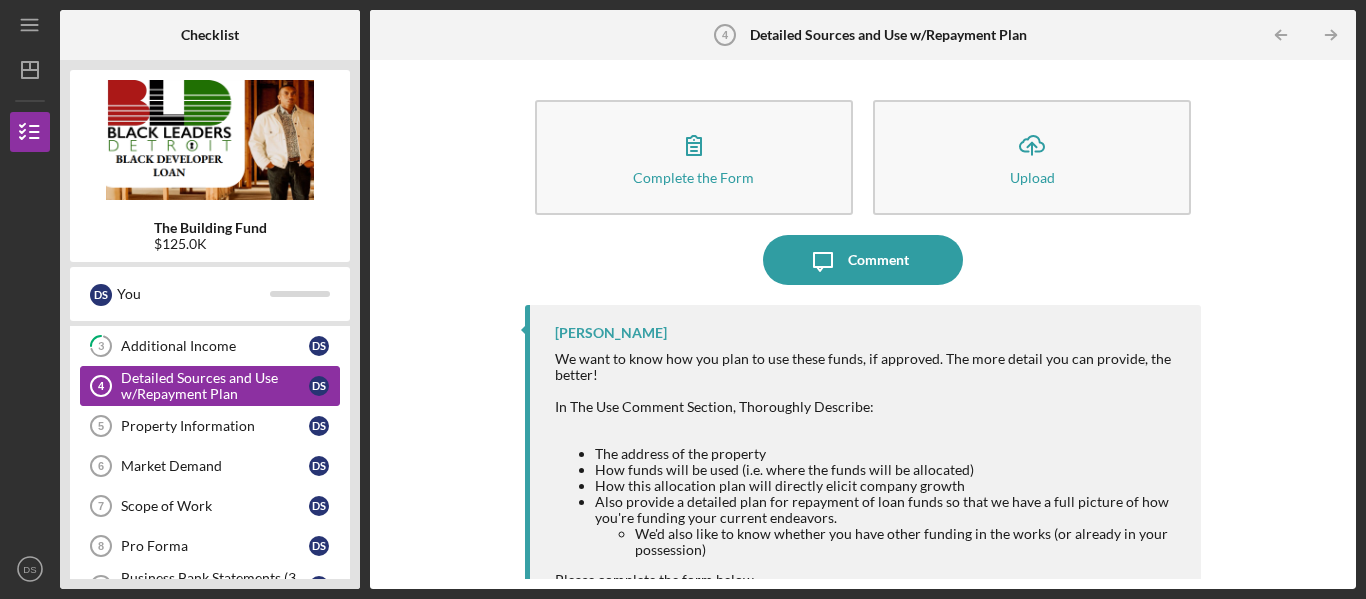 scroll, scrollTop: 160, scrollLeft: 0, axis: vertical 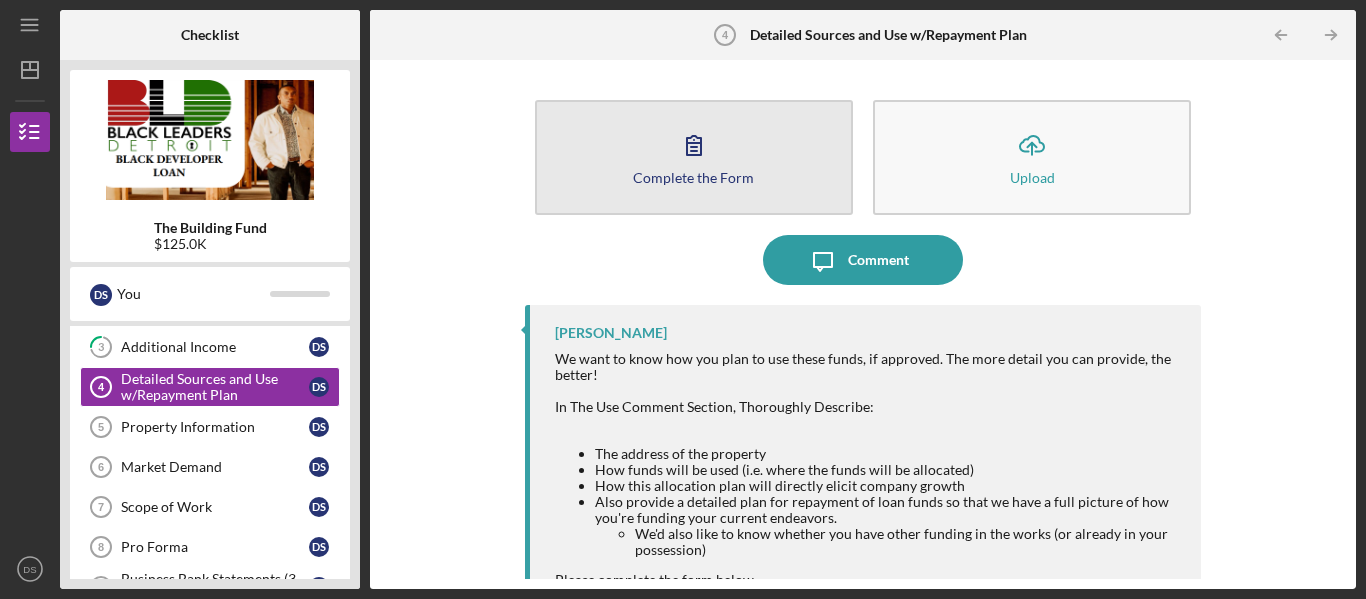 click on "Complete the Form Form" at bounding box center [694, 157] 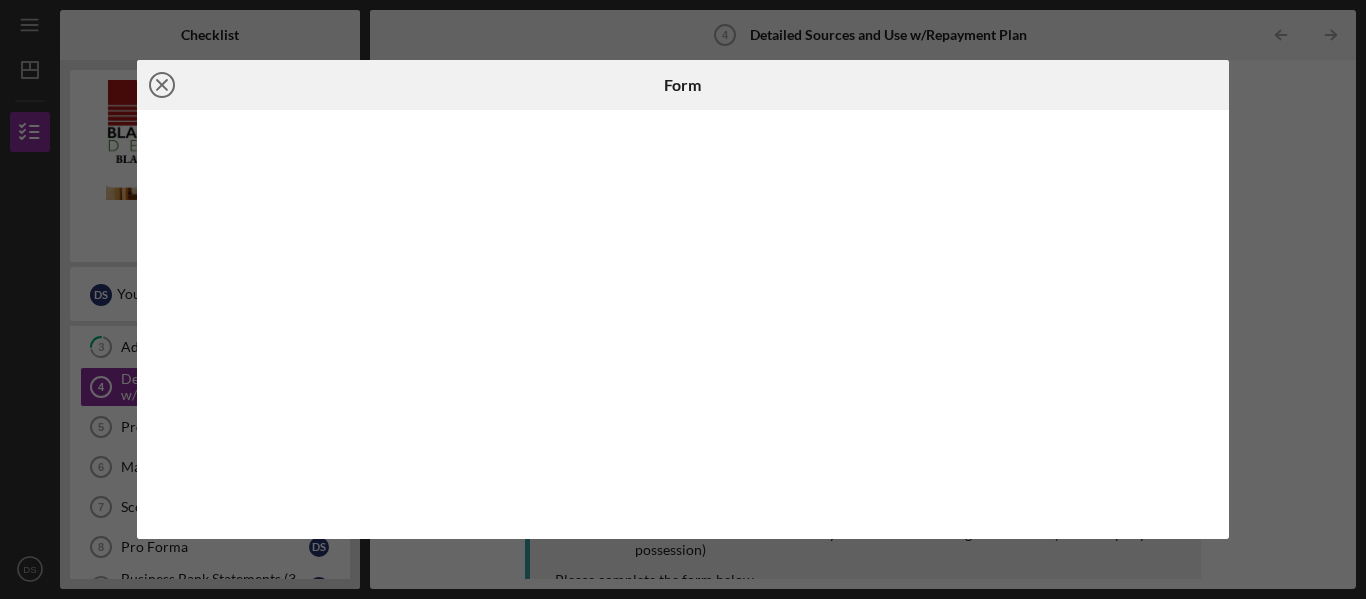 click 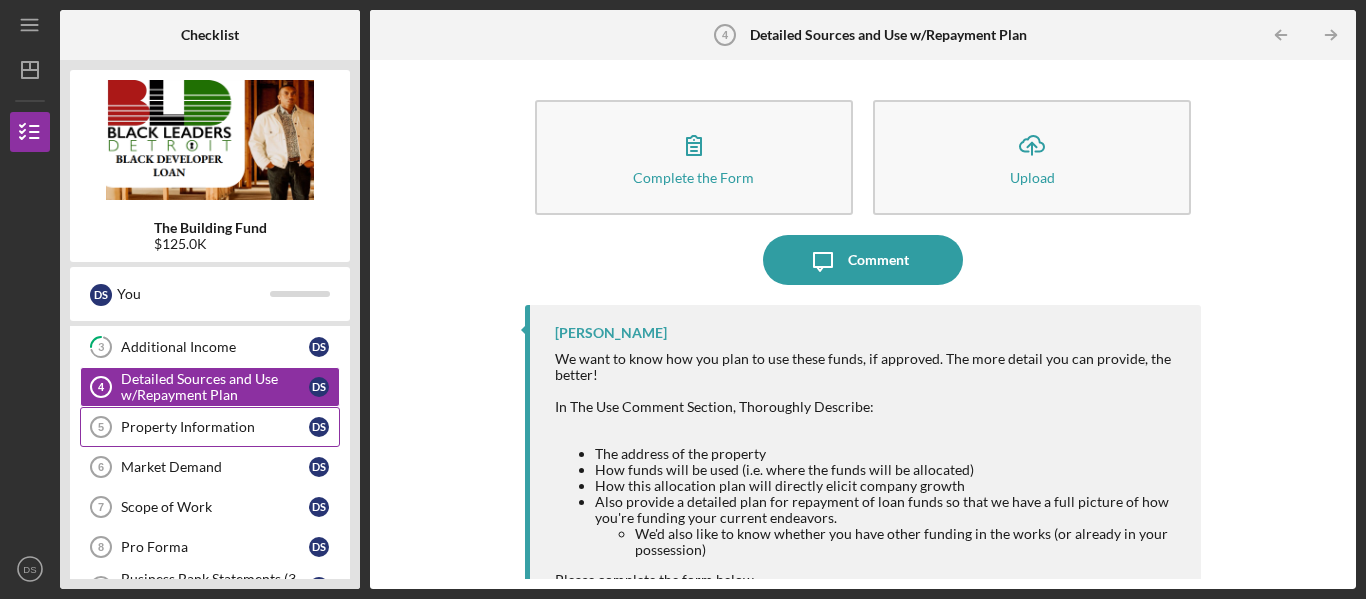 click on "Property Information" at bounding box center (215, 427) 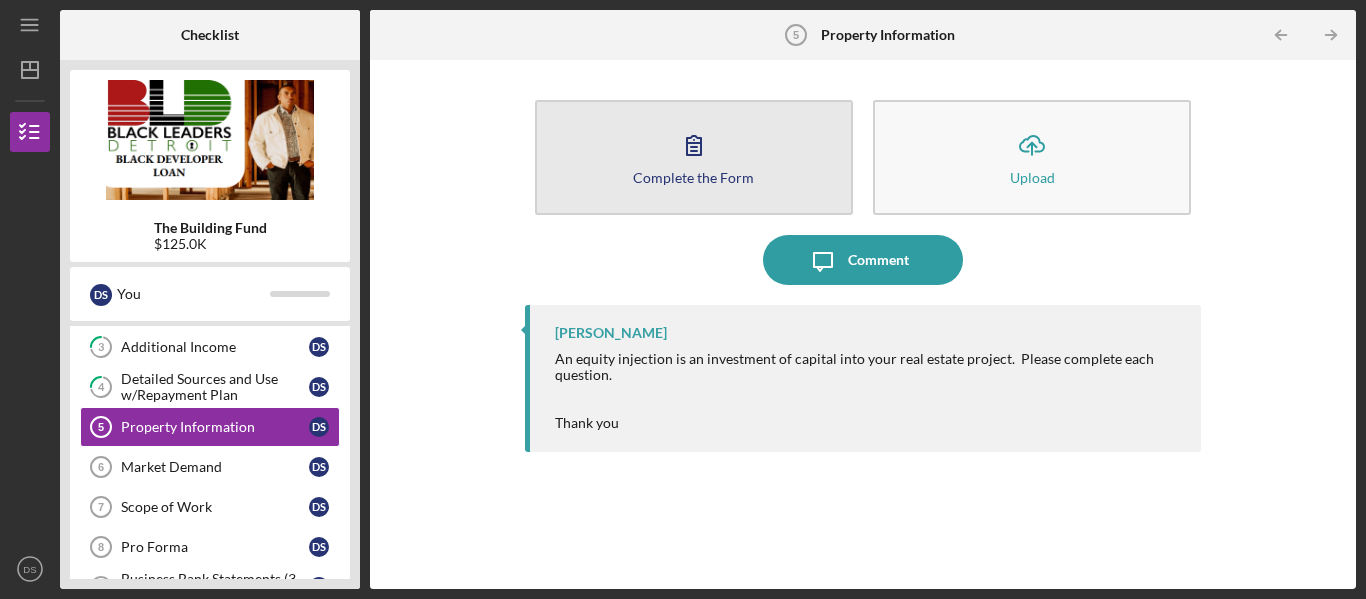 click on "Complete the Form Form" at bounding box center (694, 157) 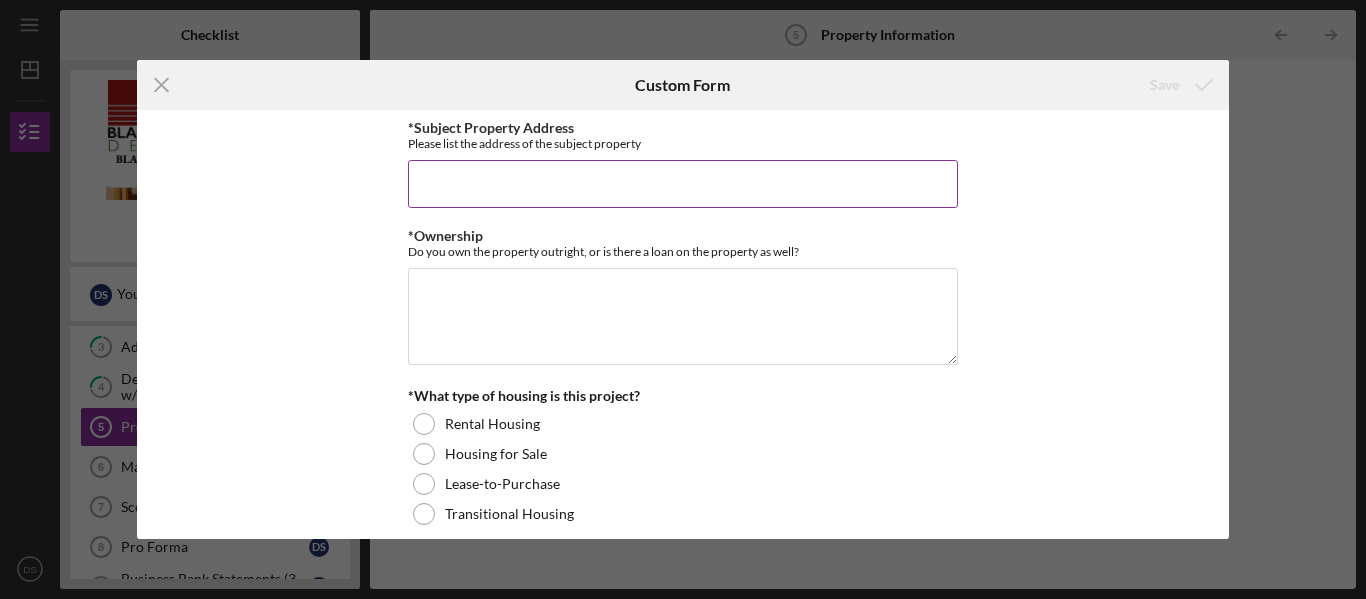 click on "*Subject Property Address" at bounding box center (683, 184) 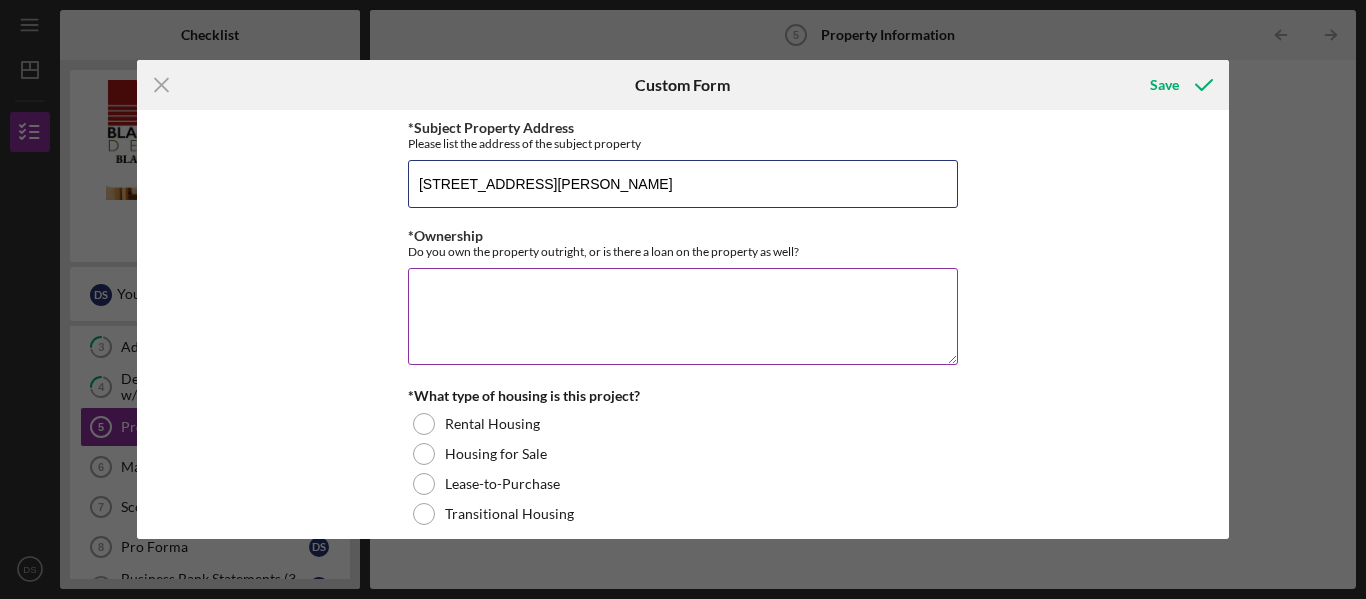 type on "[STREET_ADDRESS][PERSON_NAME]" 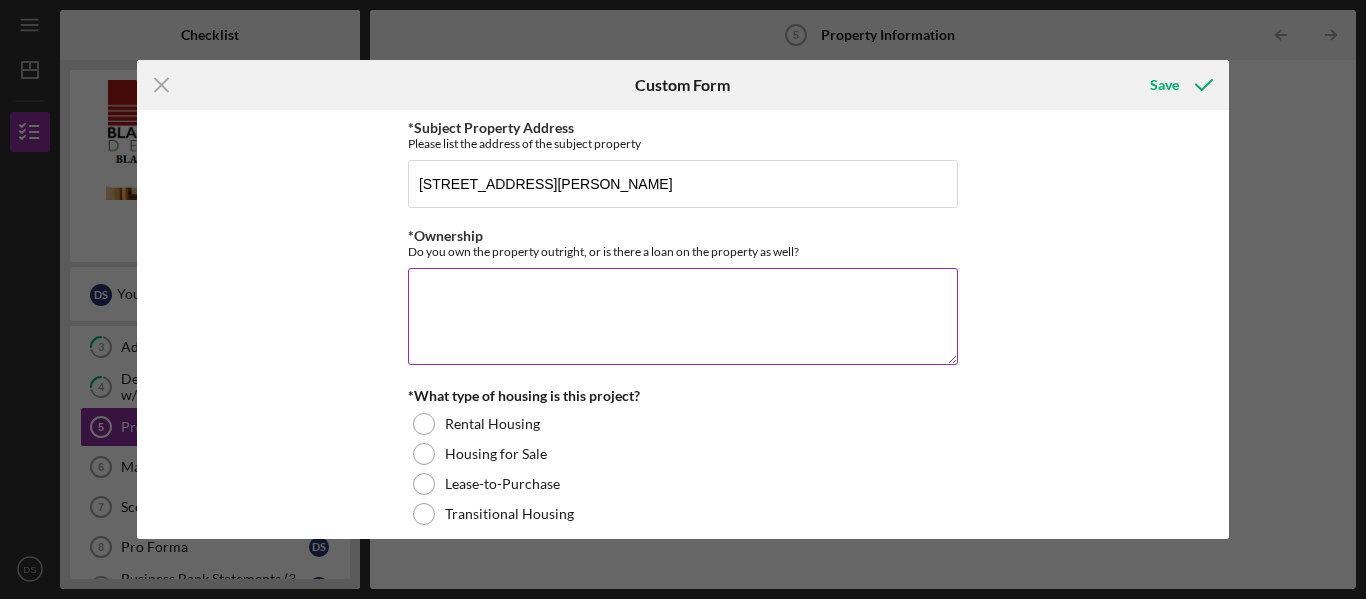 click on "*Ownership" at bounding box center (683, 316) 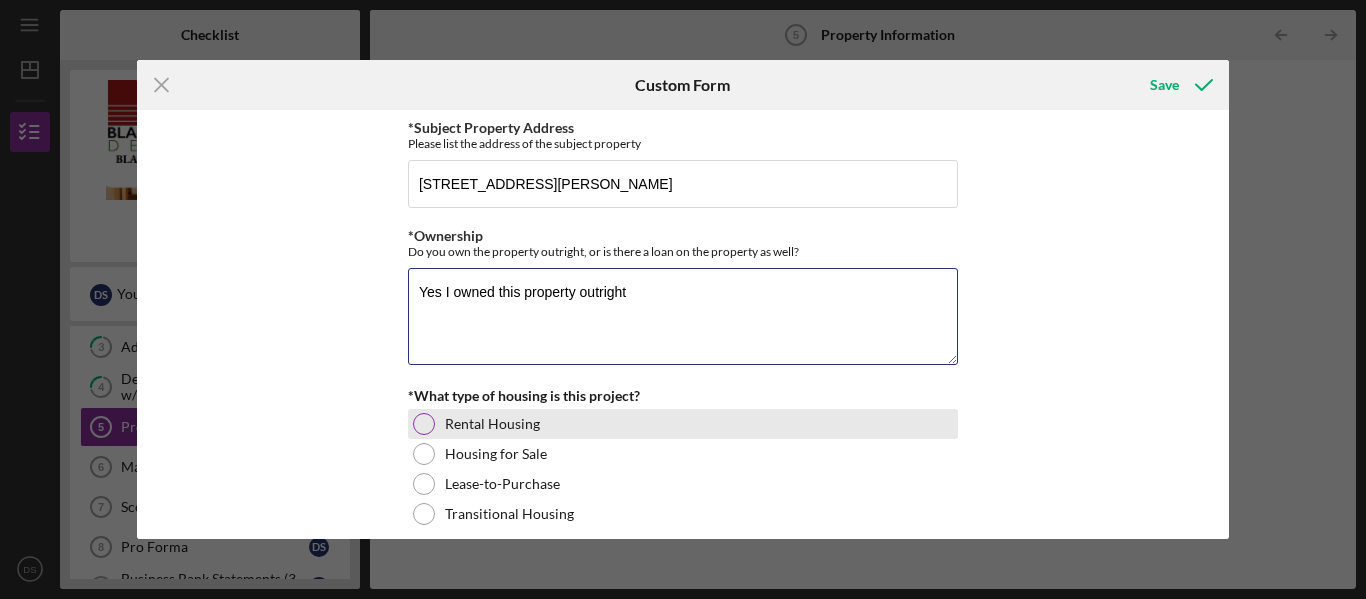 type on "Yes I owned this property outright" 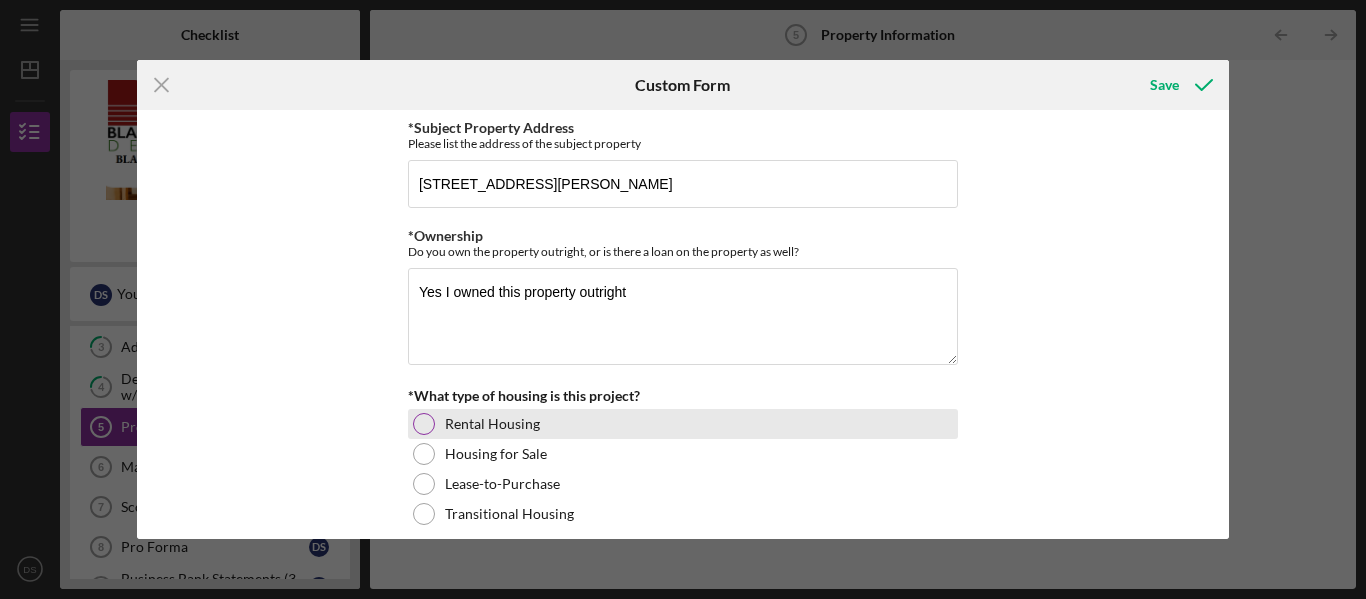 click on "Rental Housing" at bounding box center (683, 424) 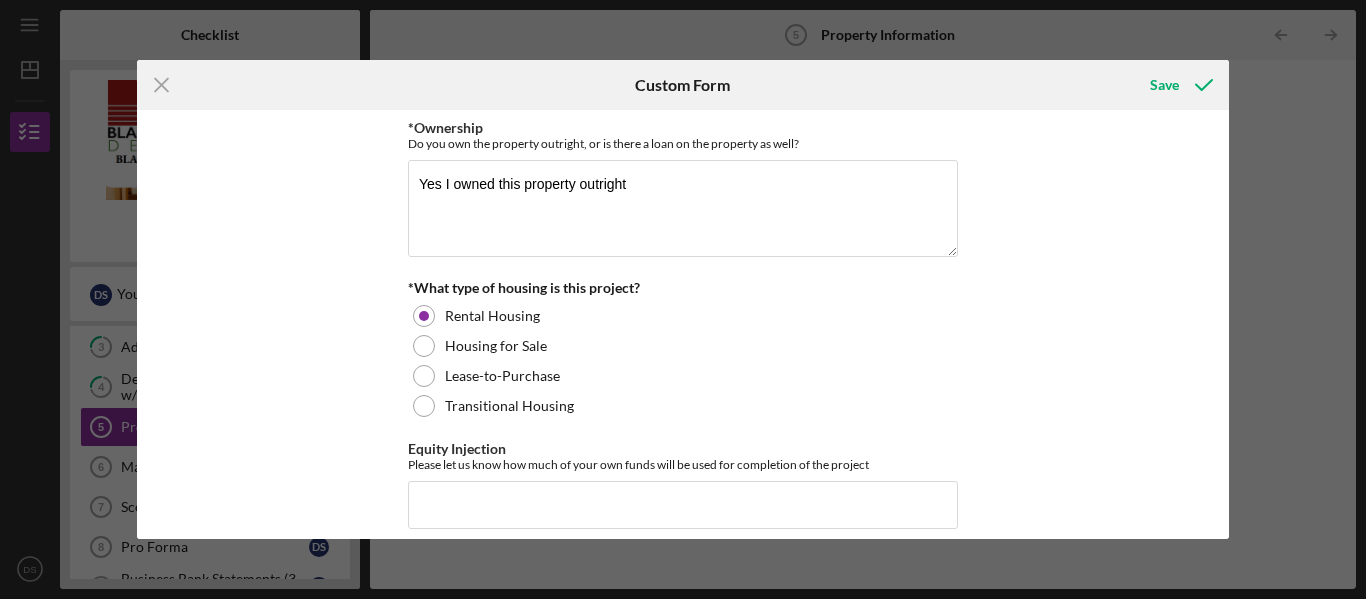 scroll, scrollTop: 119, scrollLeft: 0, axis: vertical 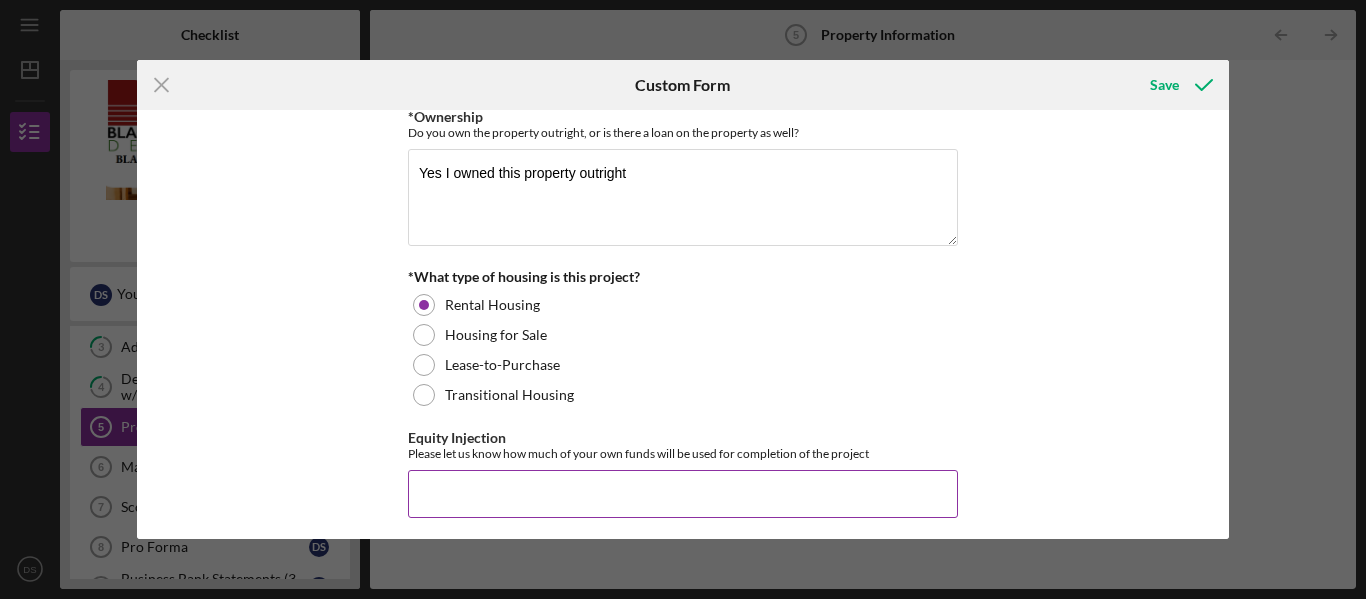 click on "Equity Injection" at bounding box center (683, 494) 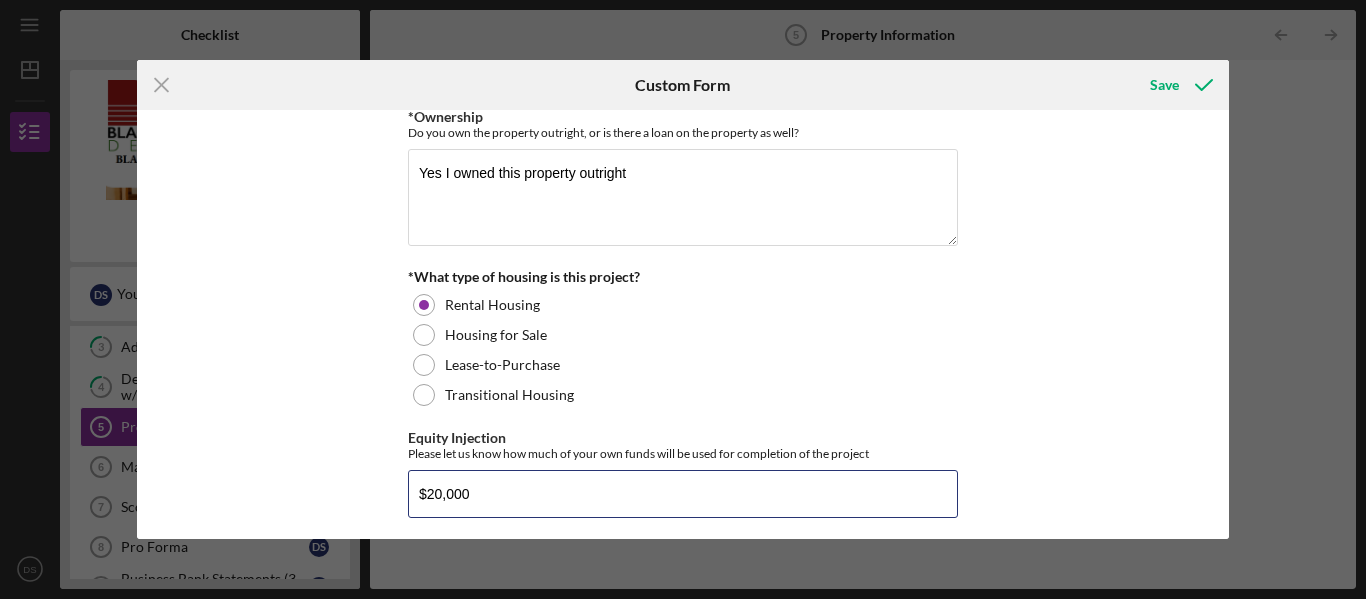 type on "$20,000" 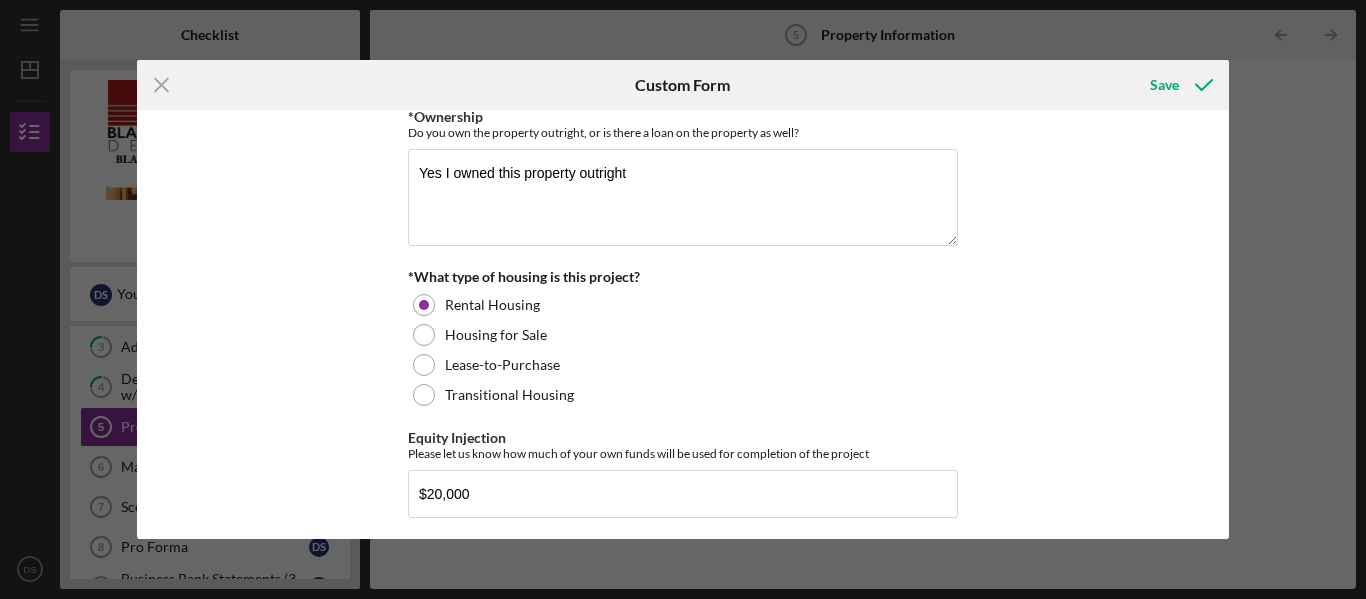click on "*Subject Property Address Please list the address of the subject property  [STREET_ADDRESS][PERSON_NAME] *Ownership Do you own the property outright, or is there a loan on the property as well? Yes I owned this property outright *What type of housing is this project? Rental Housing Housing for Sale Lease-to-Purchase Transitional Housing Equity Injection Please let us know how much of your own funds will be used for completion of the project  $20,000" at bounding box center [683, 324] 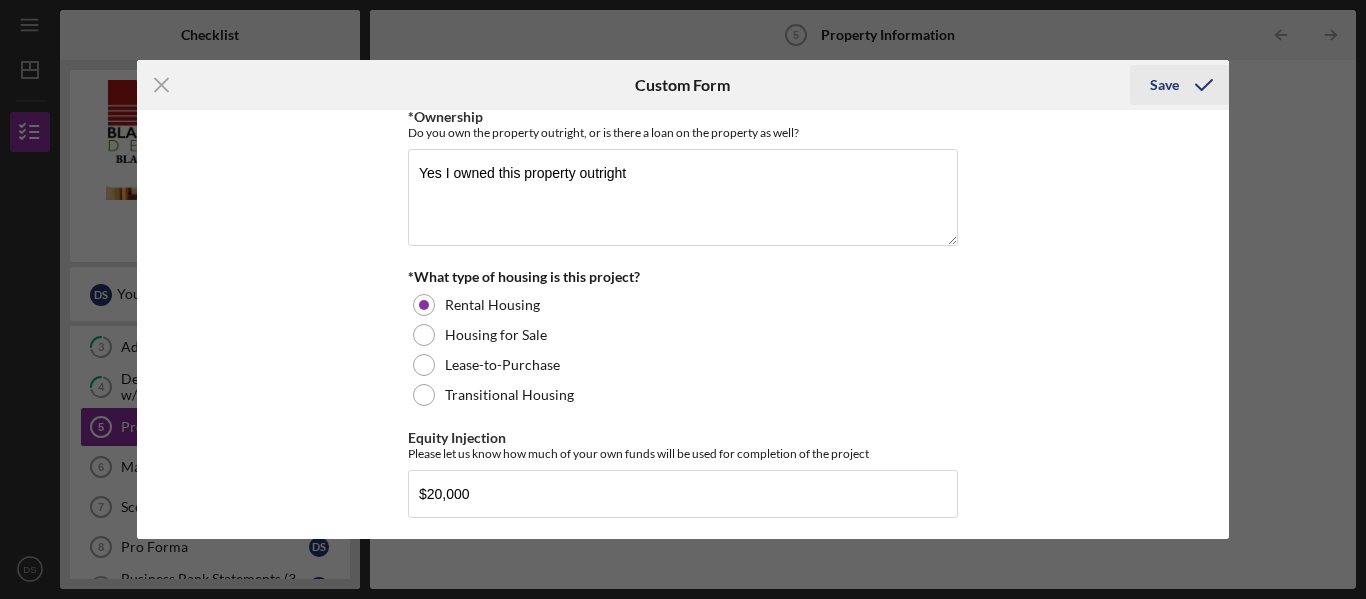 click on "Save" at bounding box center (1164, 85) 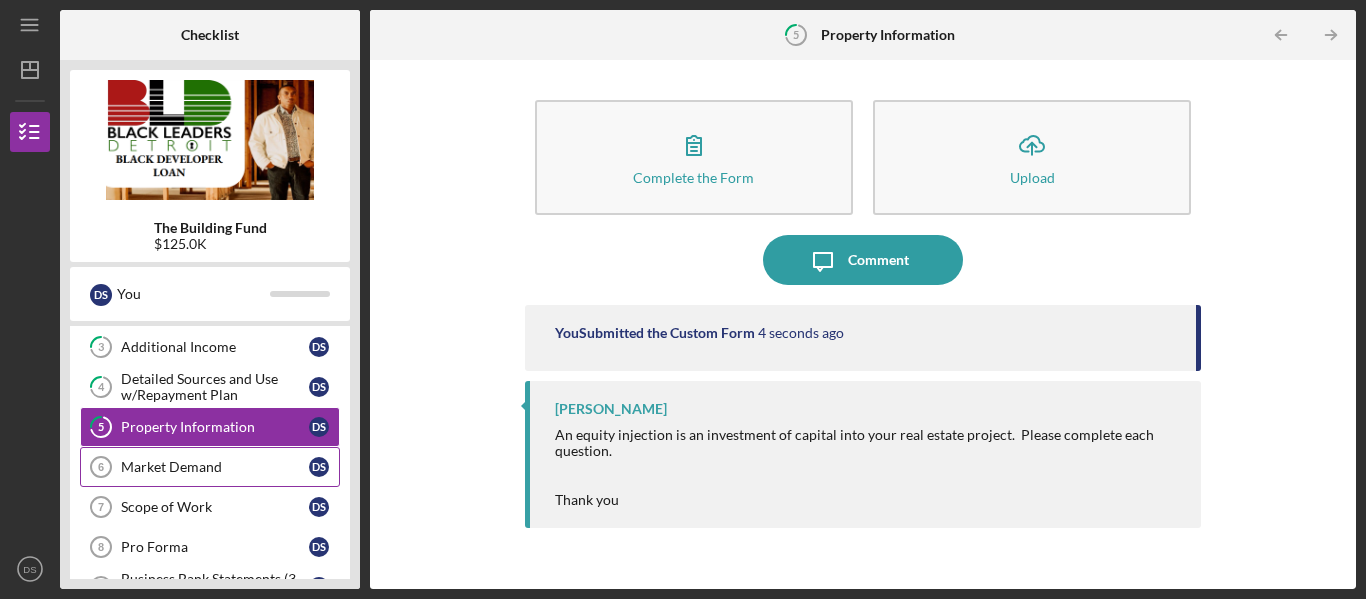 click on "Market Demand" at bounding box center (215, 467) 